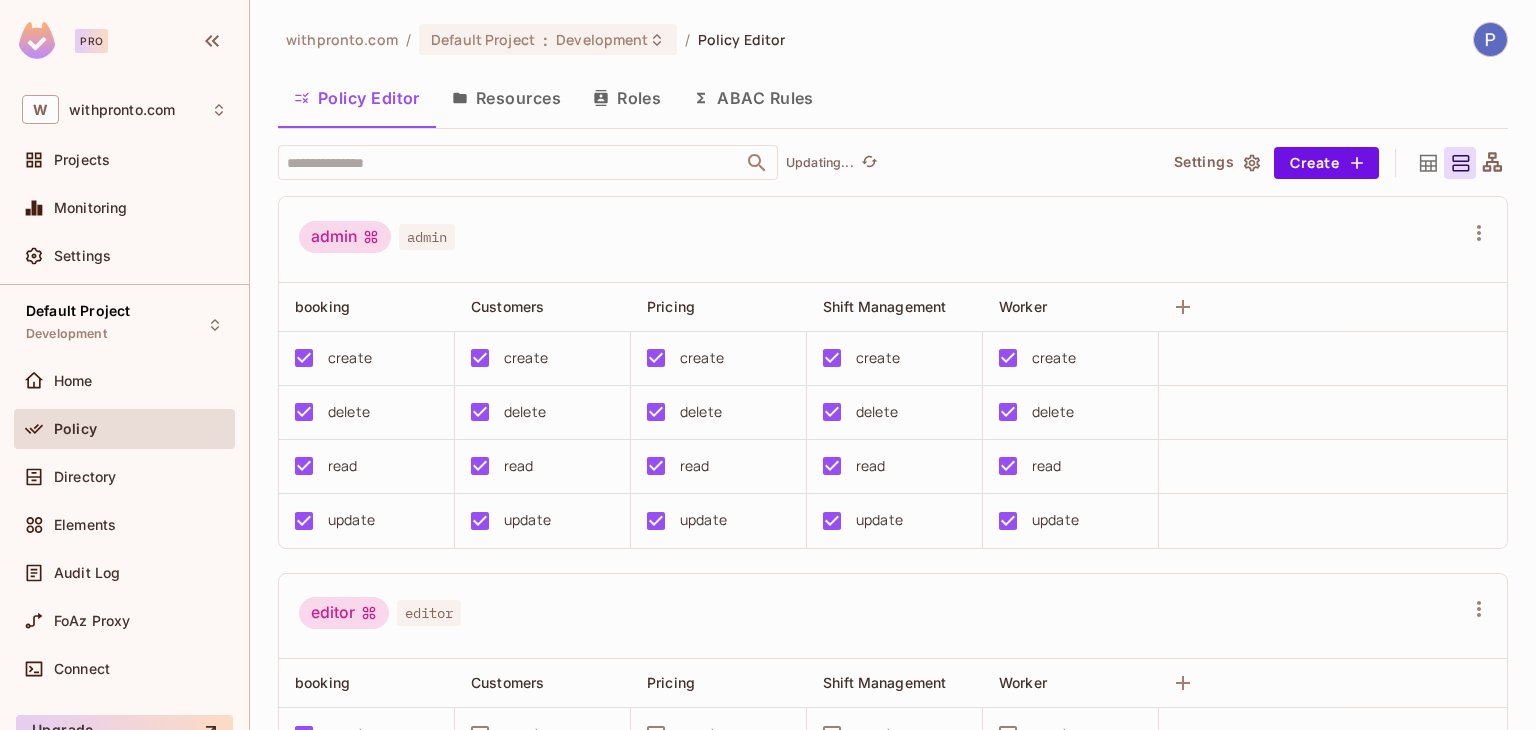 scroll, scrollTop: 0, scrollLeft: 0, axis: both 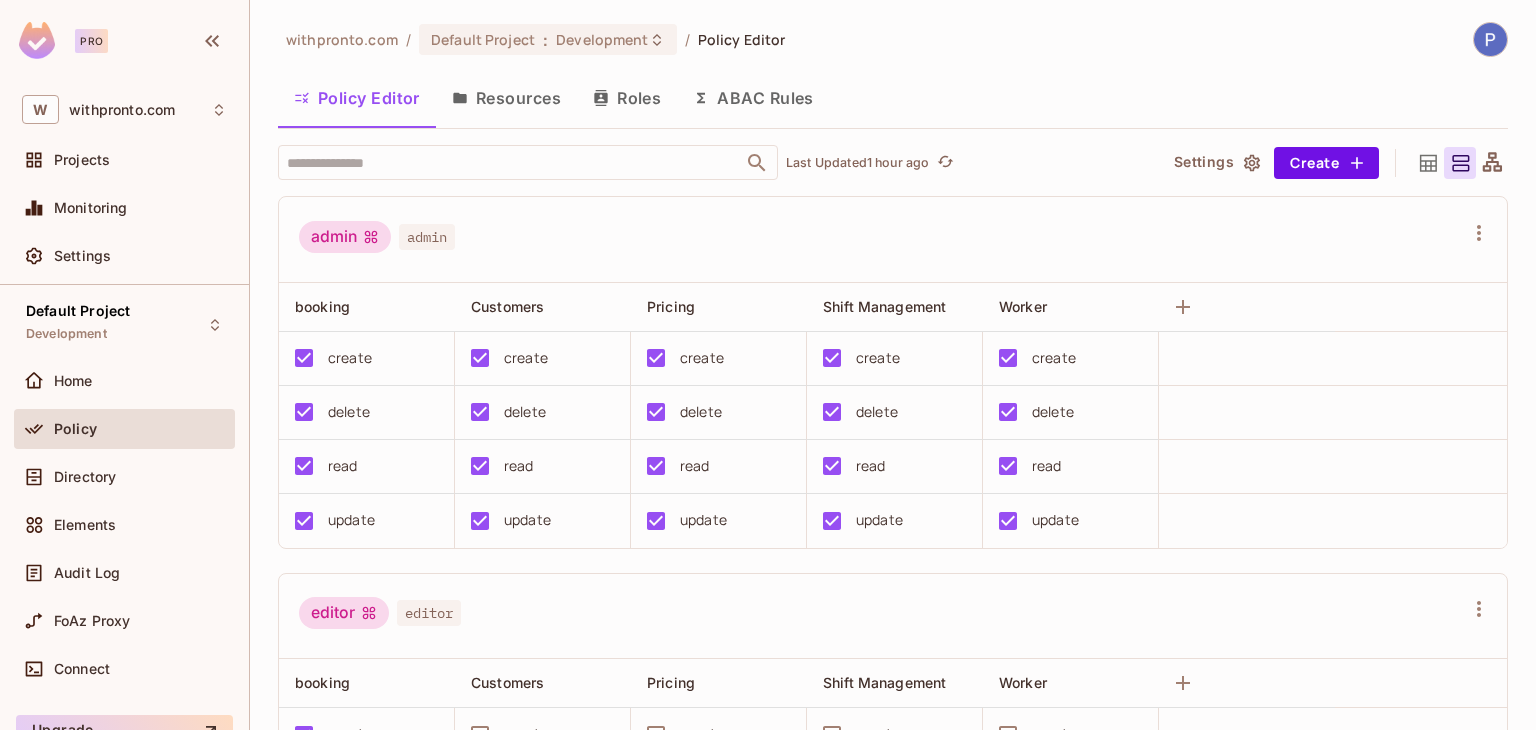 click on "admin admin" at bounding box center [893, 240] 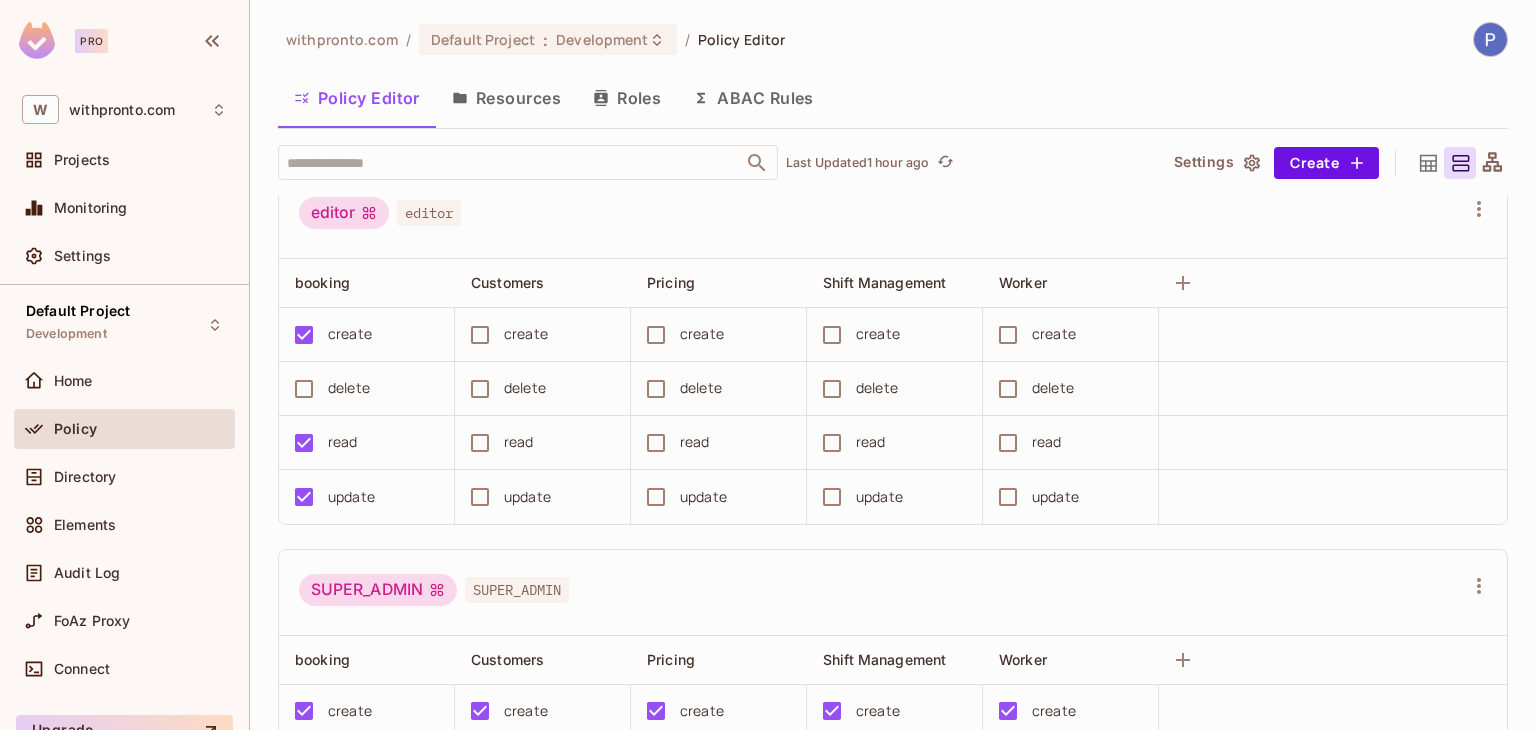 scroll, scrollTop: 0, scrollLeft: 0, axis: both 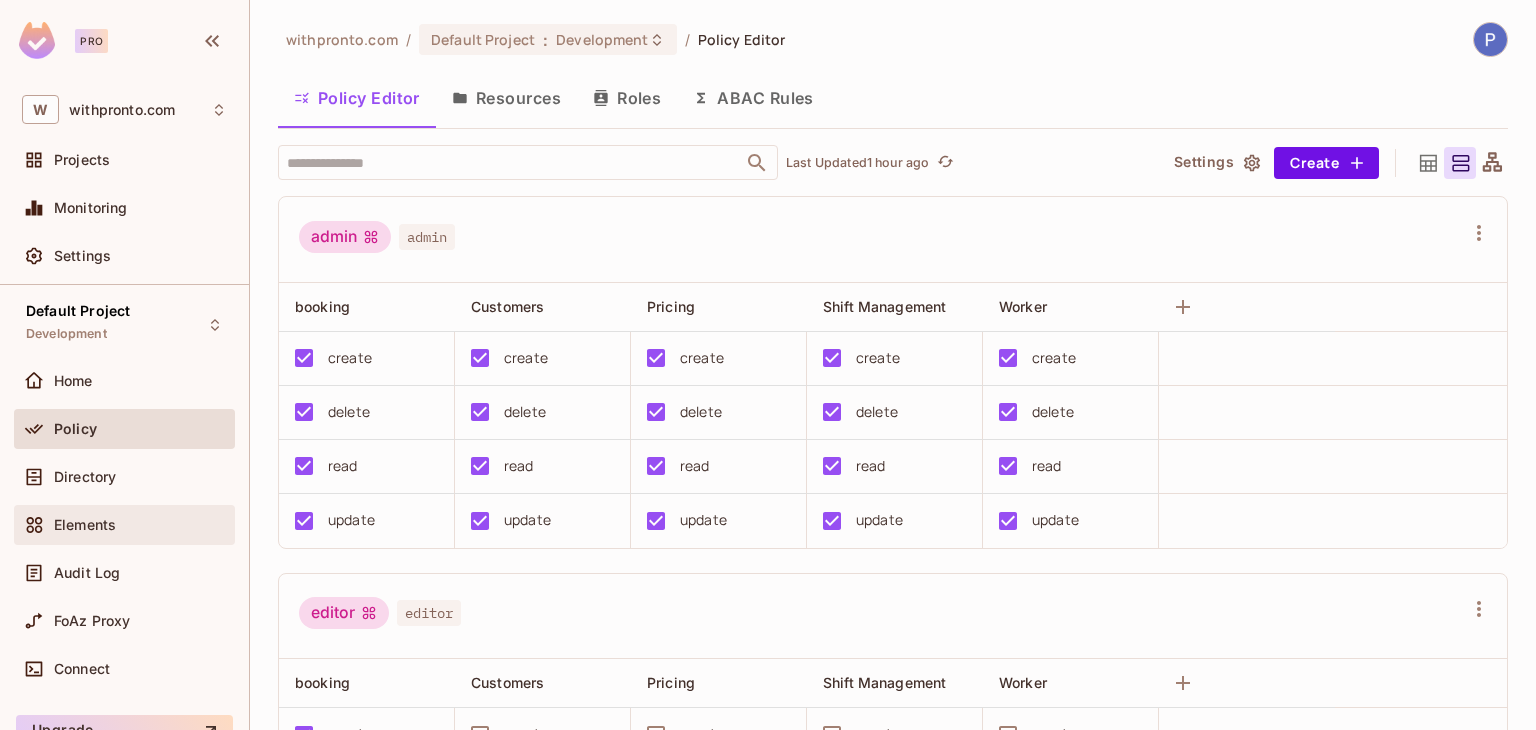 click on "Elements" at bounding box center (124, 525) 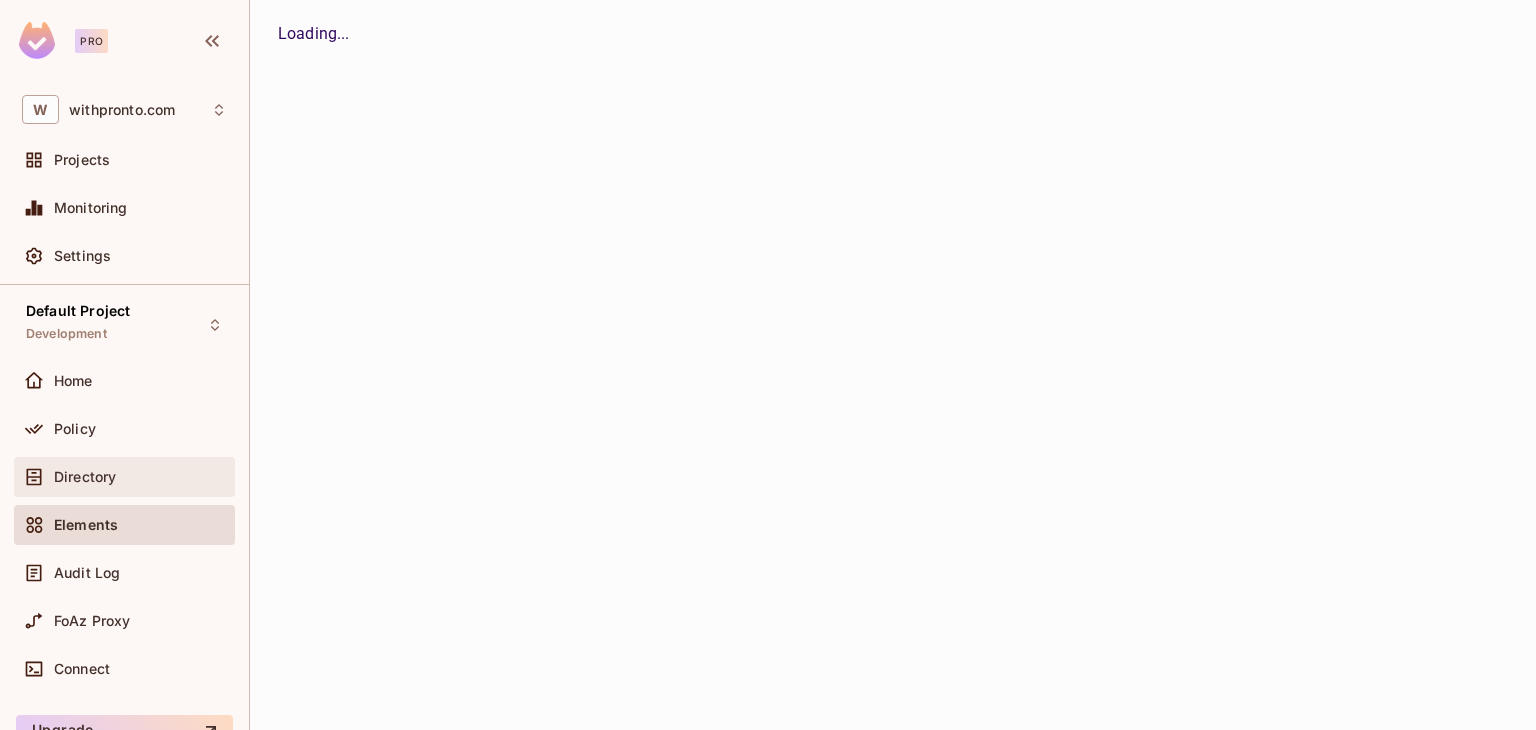 click on "Directory" at bounding box center (124, 477) 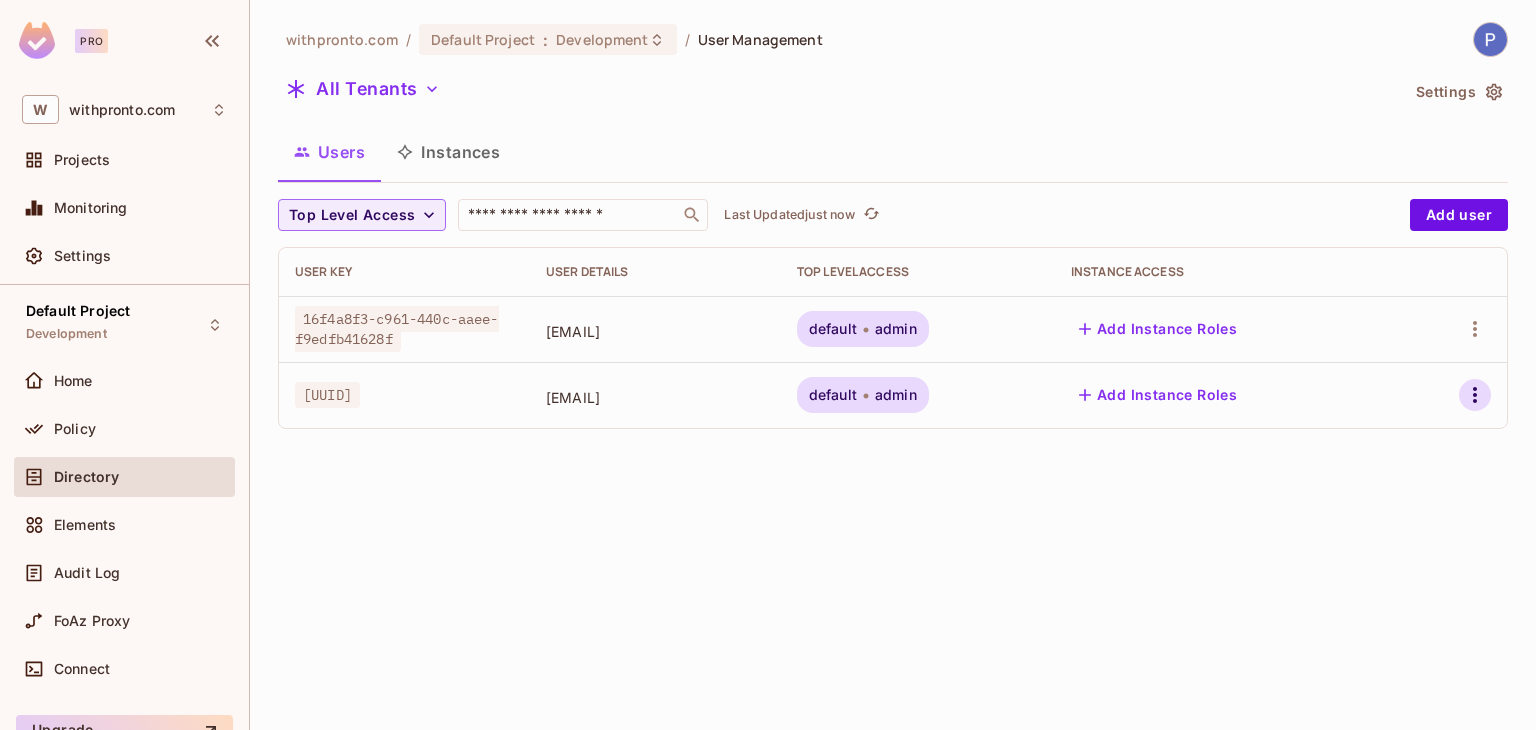 click 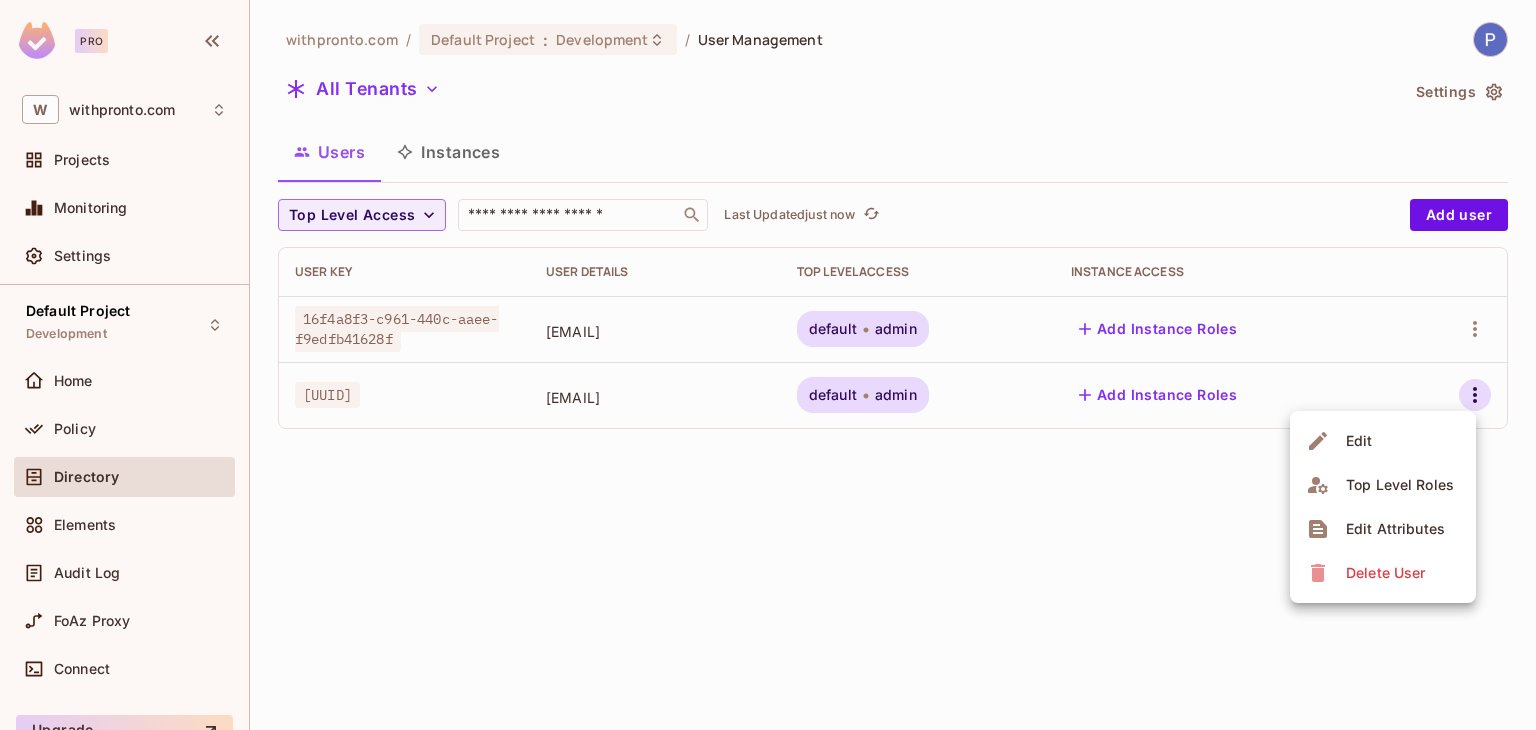 click on "Delete User" at bounding box center [1385, 573] 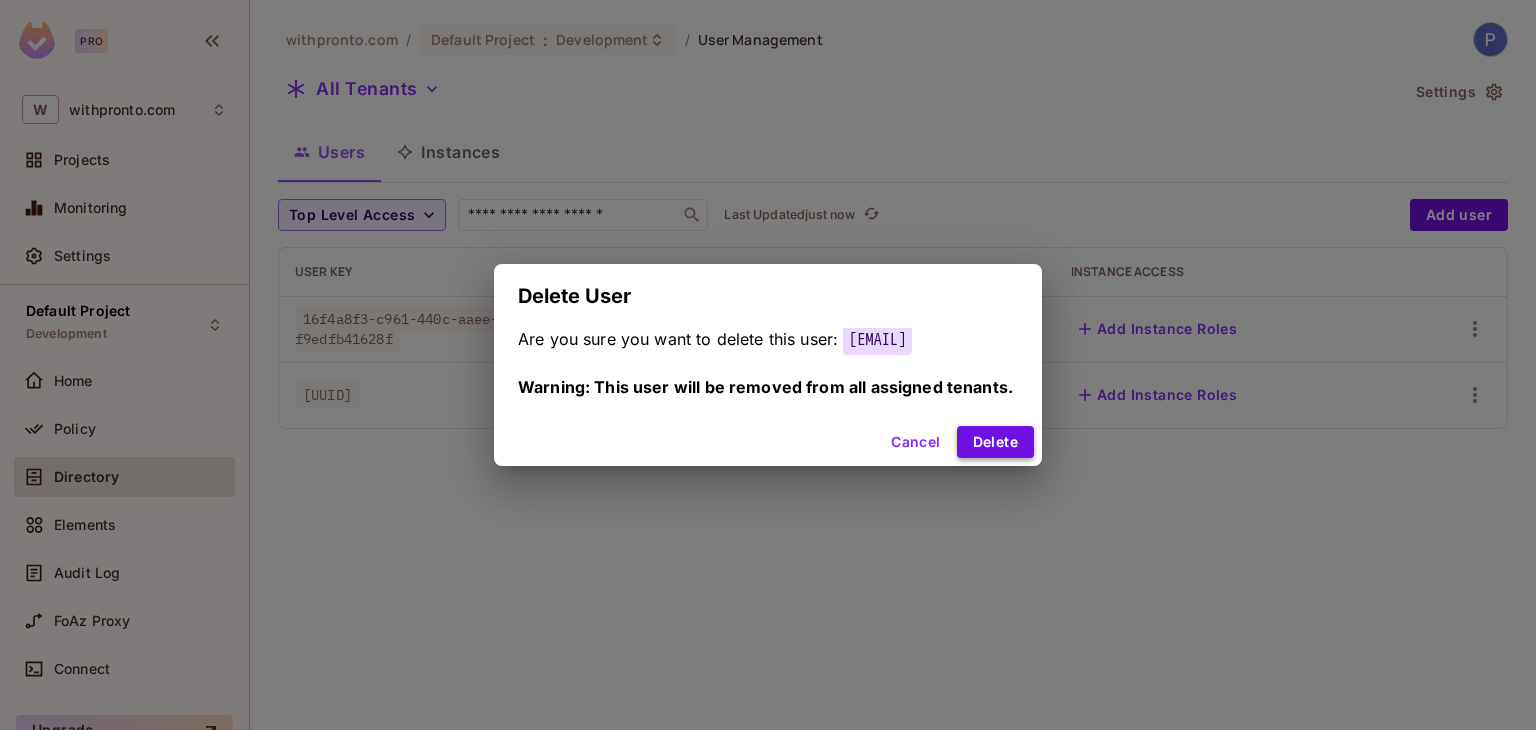 click on "Delete" at bounding box center [995, 442] 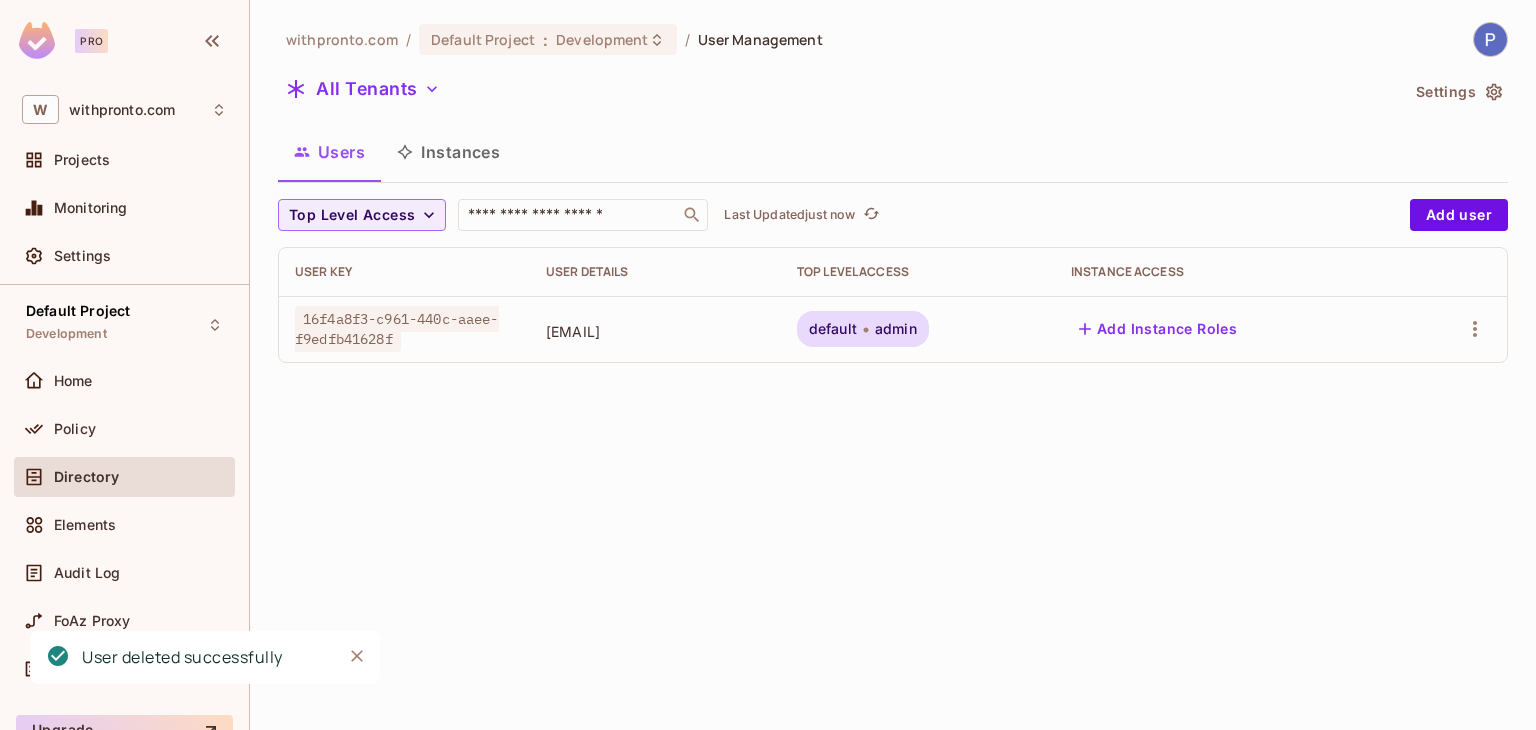 click on "withpronto.com / Default Project : Development / User Management All Tenants Settings Users Instances Top Level Access ​ Last Updated just now Add user User Key User Details Top Level Access Instance Access [UUID]   [EMAIL] default admin Add Instance Roles" at bounding box center (893, 365) 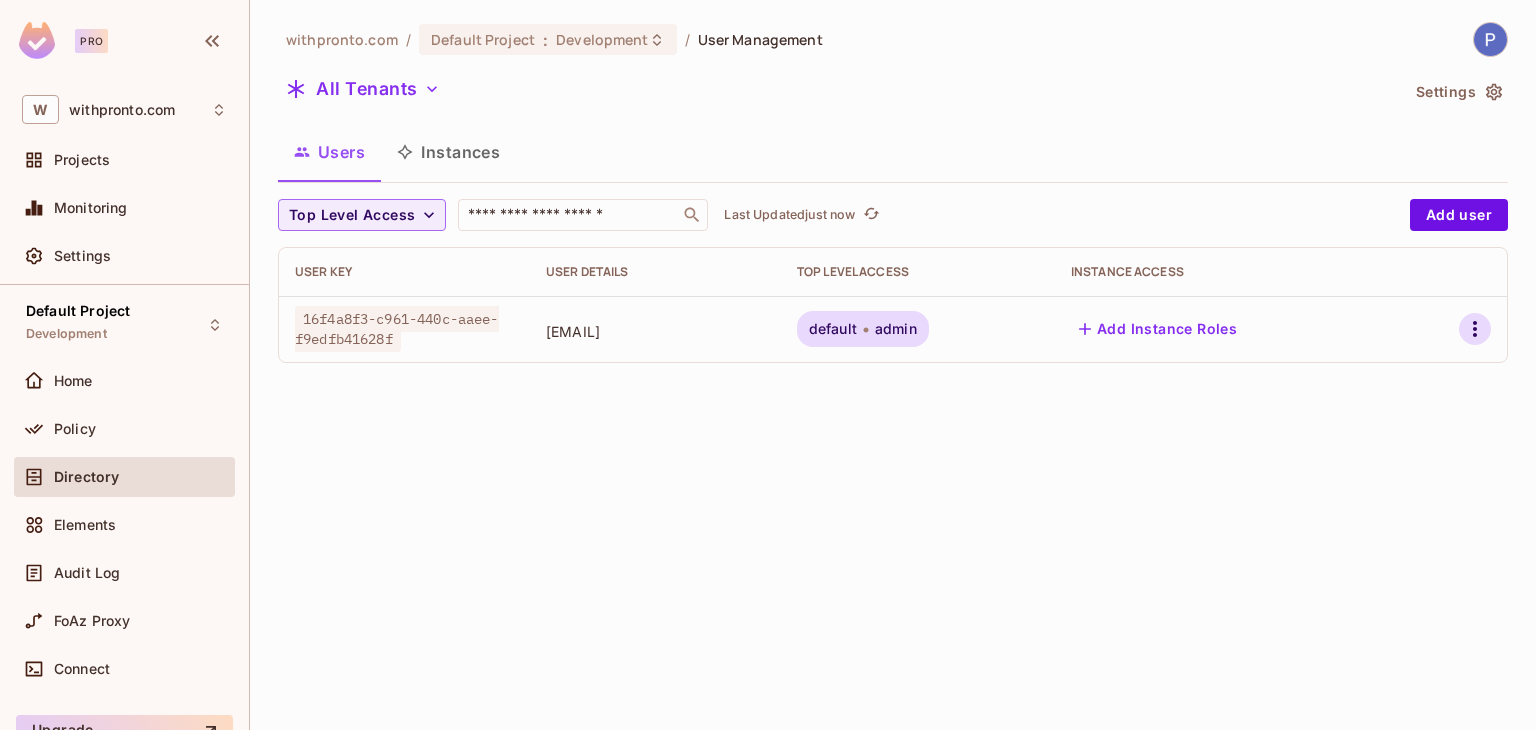 click 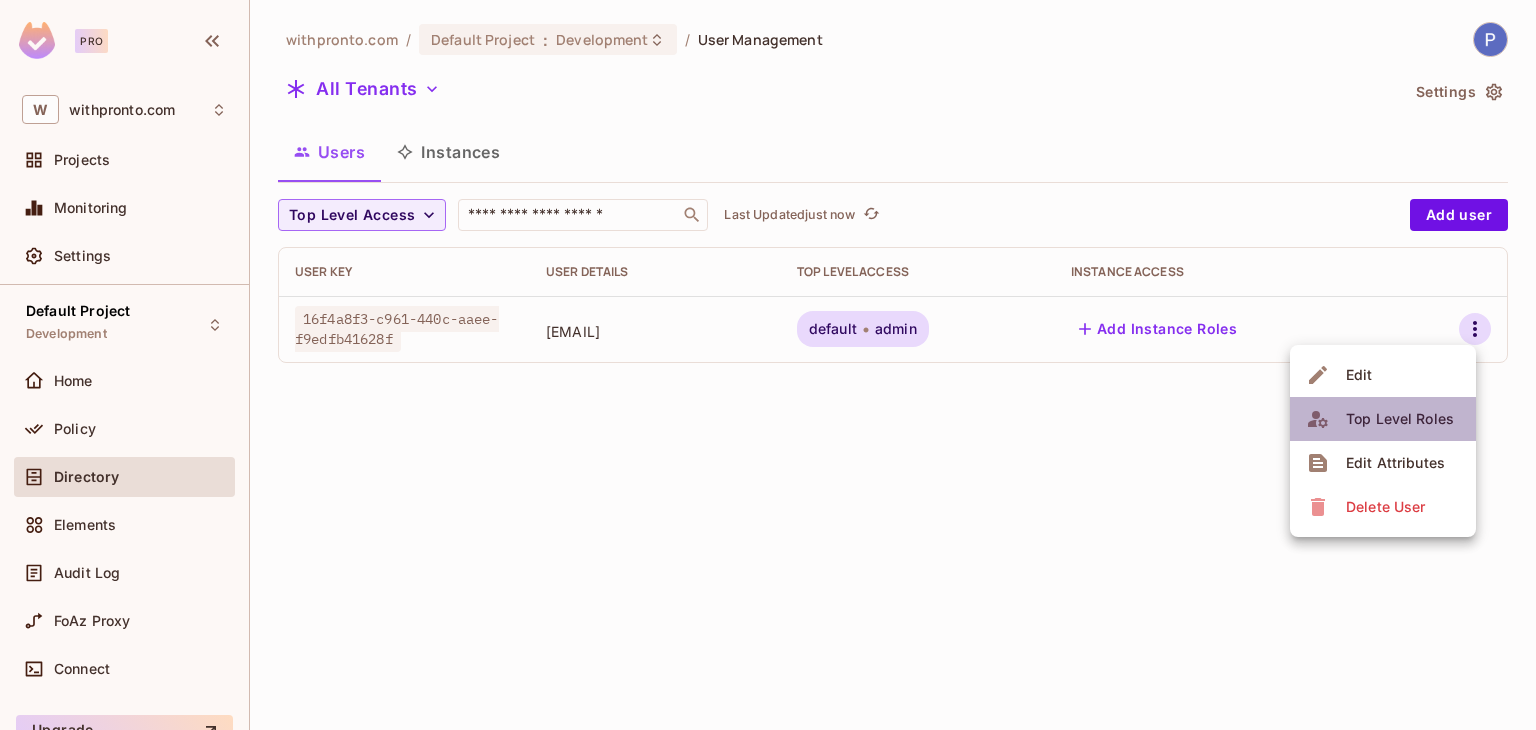 click on "Top Level Roles" at bounding box center [1400, 419] 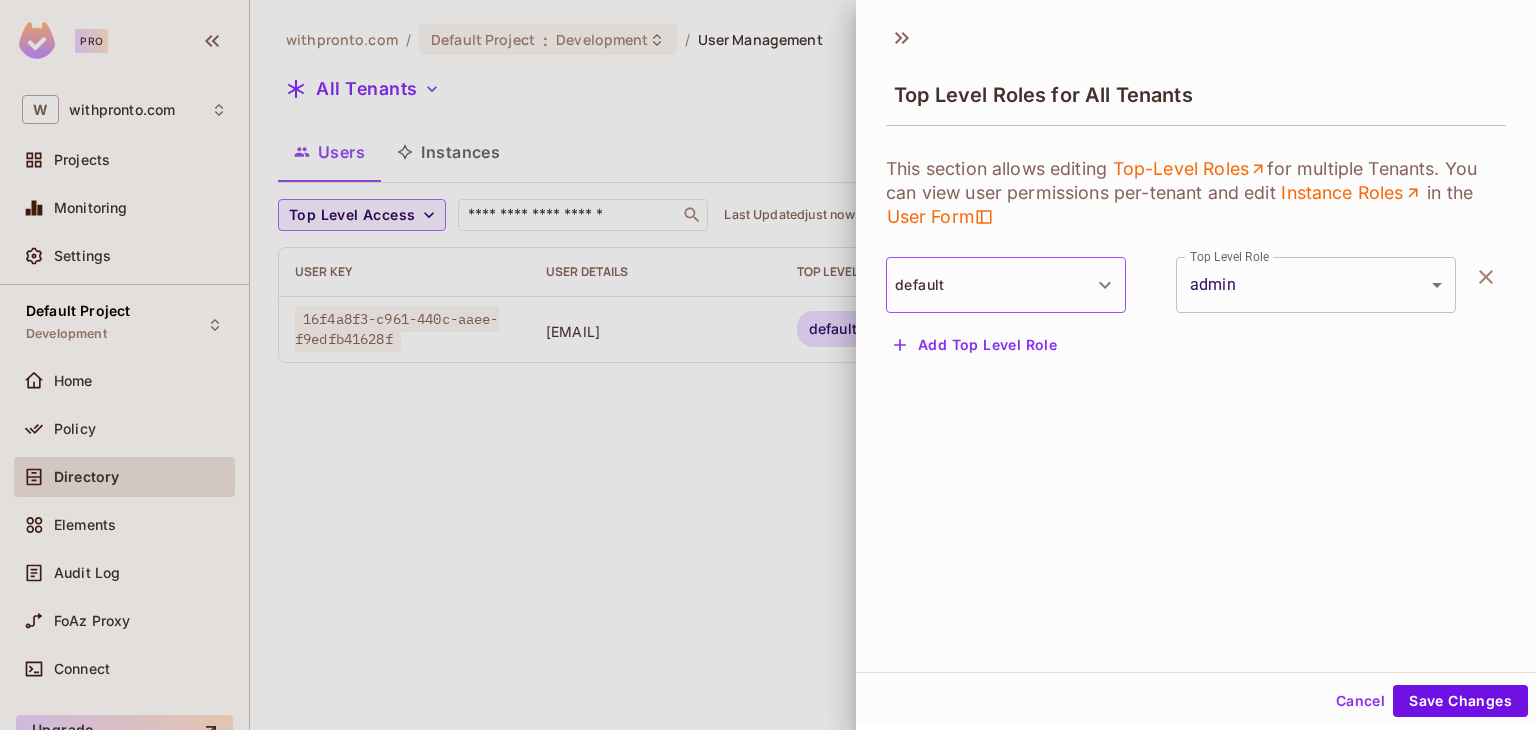 click on "default" at bounding box center [1006, 285] 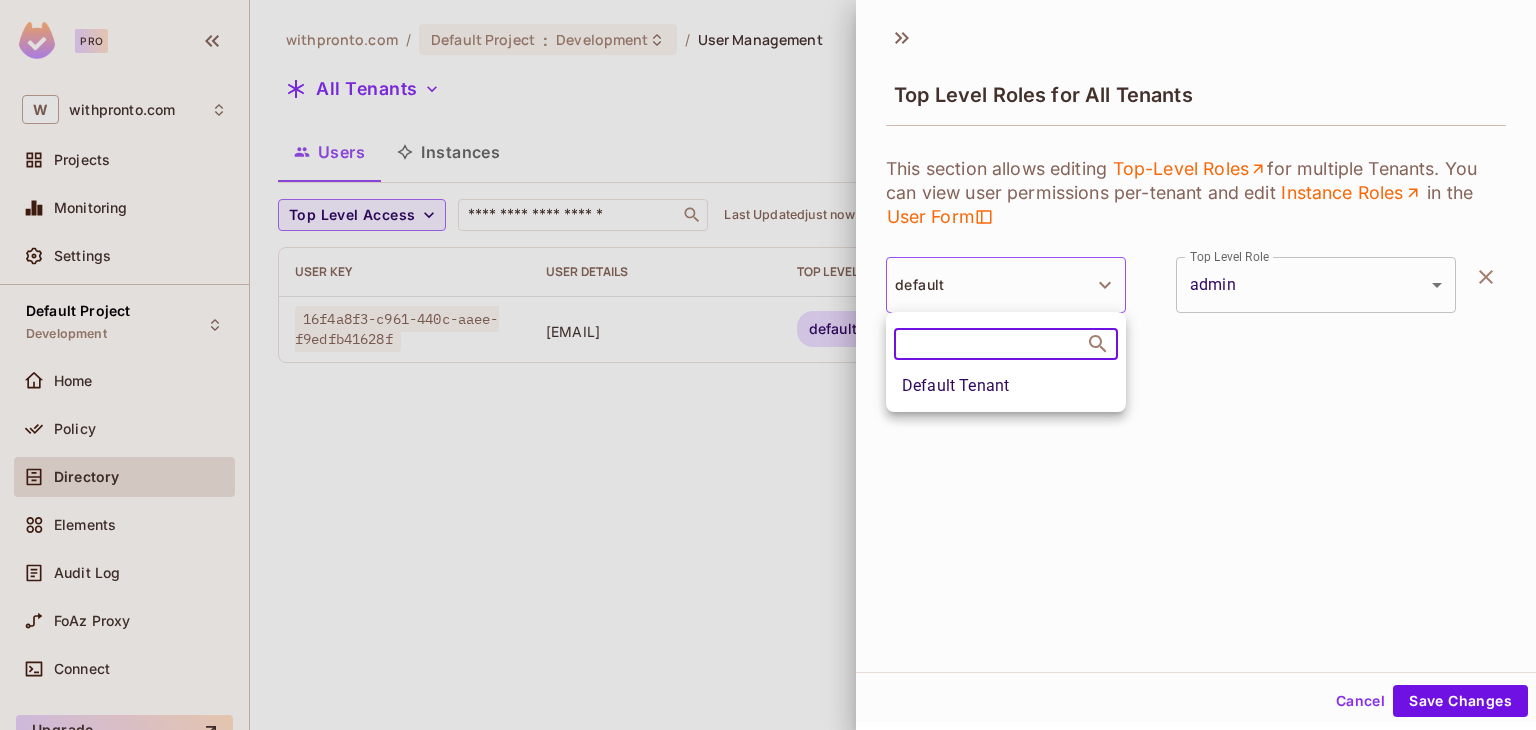 click at bounding box center [768, 365] 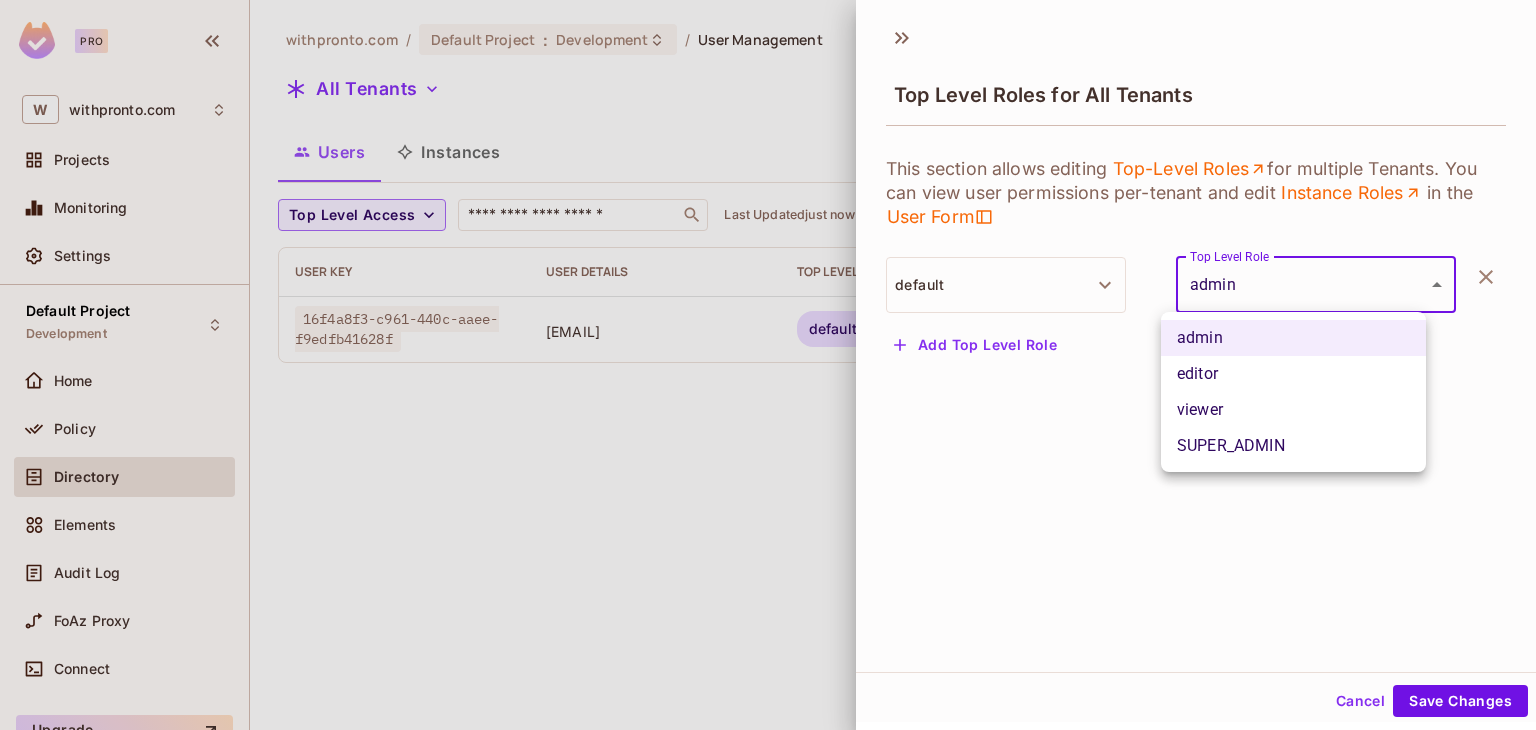 click on "Pro W withpronto.com Projects Monitoring Settings Default Project Development Home Policy Directory Elements Audit Log FoAz Proxy Connect Upgrade Help & Updates withpronto.com / Default Project : Development / User Management All Tenants Settings Users Instances Top Level Access ​ Last Updated just now Add user User Key User Details Top Level Access Instance Access [UUID]   [EMAIL] default admin Add Instance Roles
Top Level Roles for All Tenants This section allows editing Top-Level Roles for multiple Tenants. You can view user permissions per-tenant and edit Instance Roles in the User Form default Top Level Role admin ***** Top Level Role Add Top Level Role Cancel Save Changes Default Tenant admin editor viewer SUPER_ADMIN" at bounding box center [768, 365] 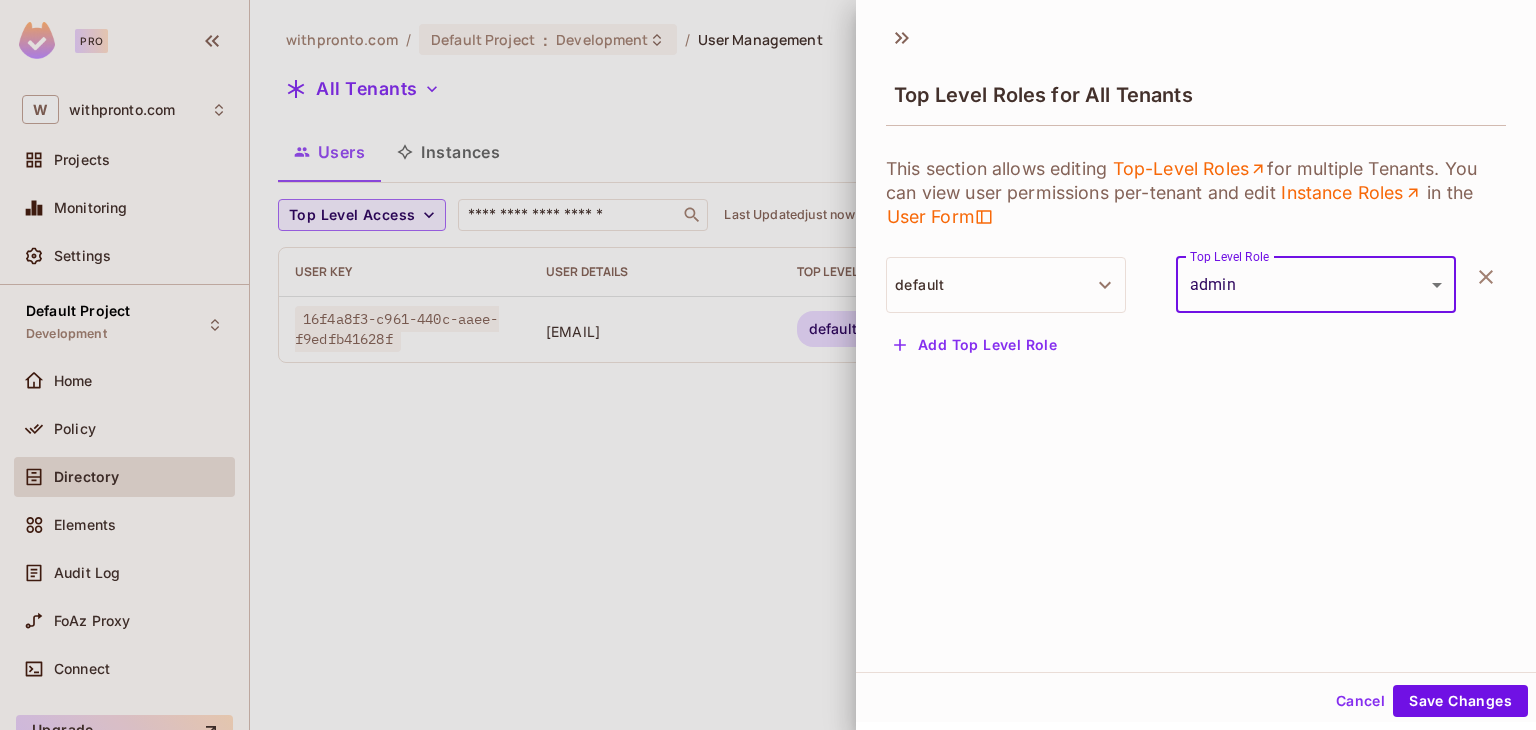 click on "Cancel" at bounding box center (1360, 701) 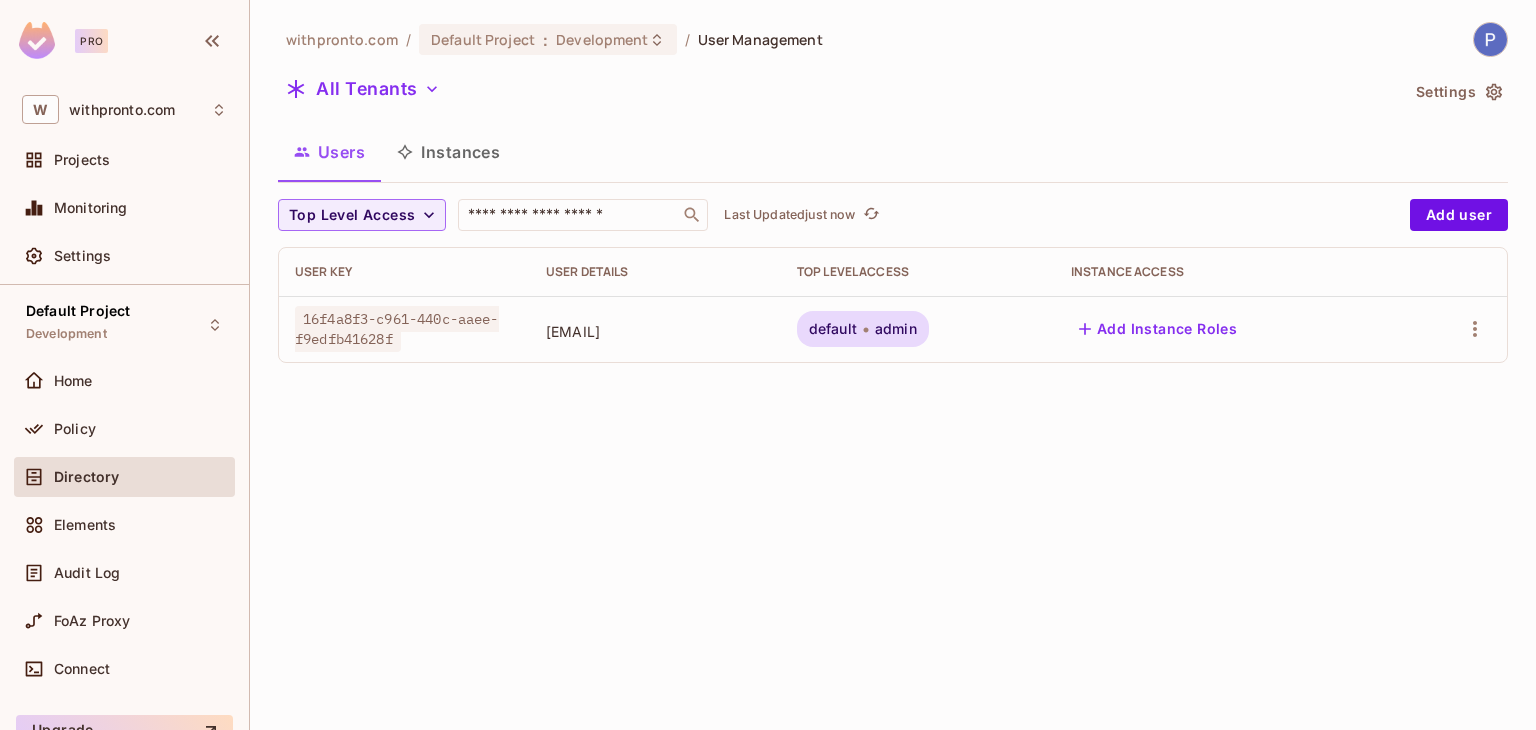 click on "withpronto.com / Default Project : Development / User Management All Tenants Settings Users Instances Top Level Access ​ Last Updated just now Add user User Key User Details Top Level Access Instance Access [UUID]   [EMAIL] default admin Add Instance Roles" at bounding box center [893, 365] 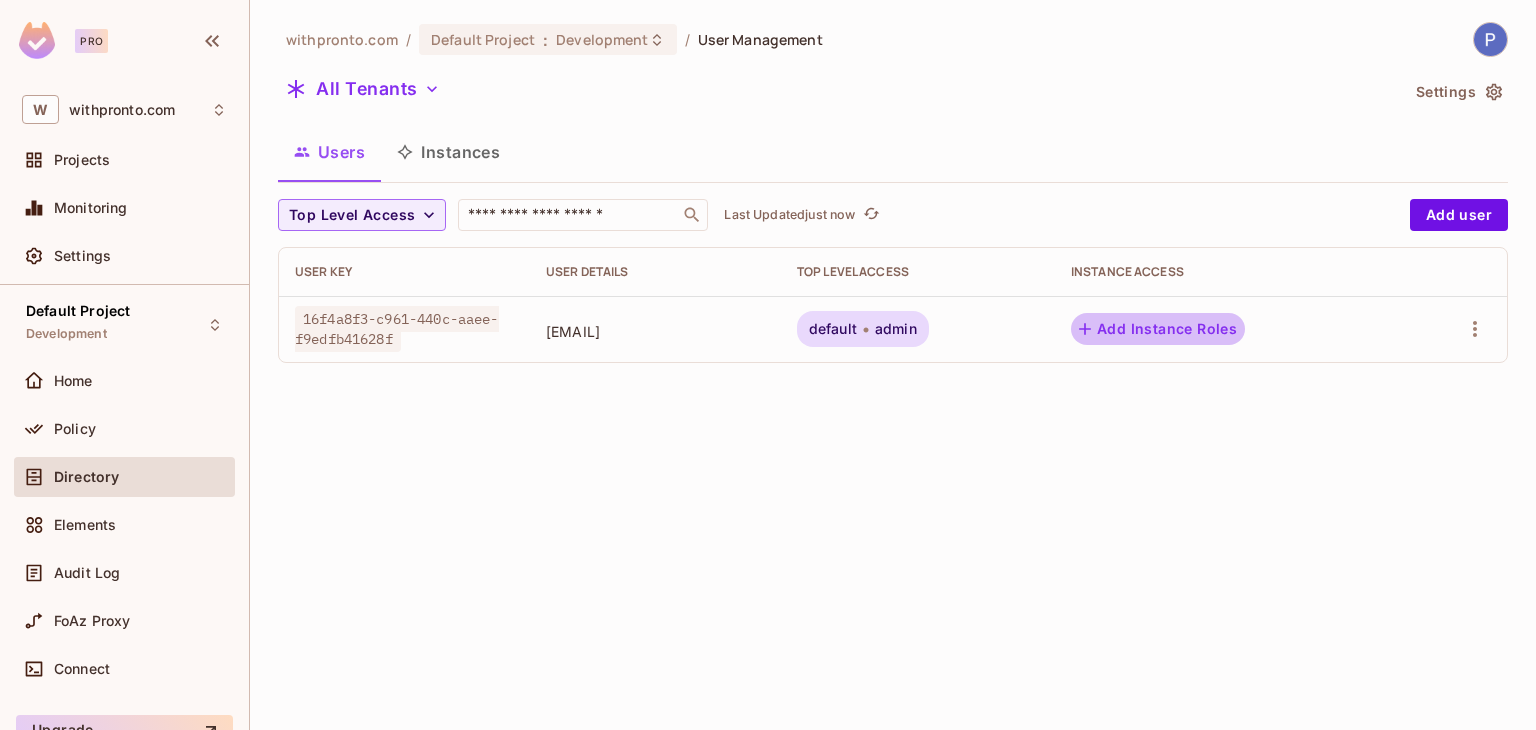 click on "Add Instance Roles" at bounding box center (1158, 329) 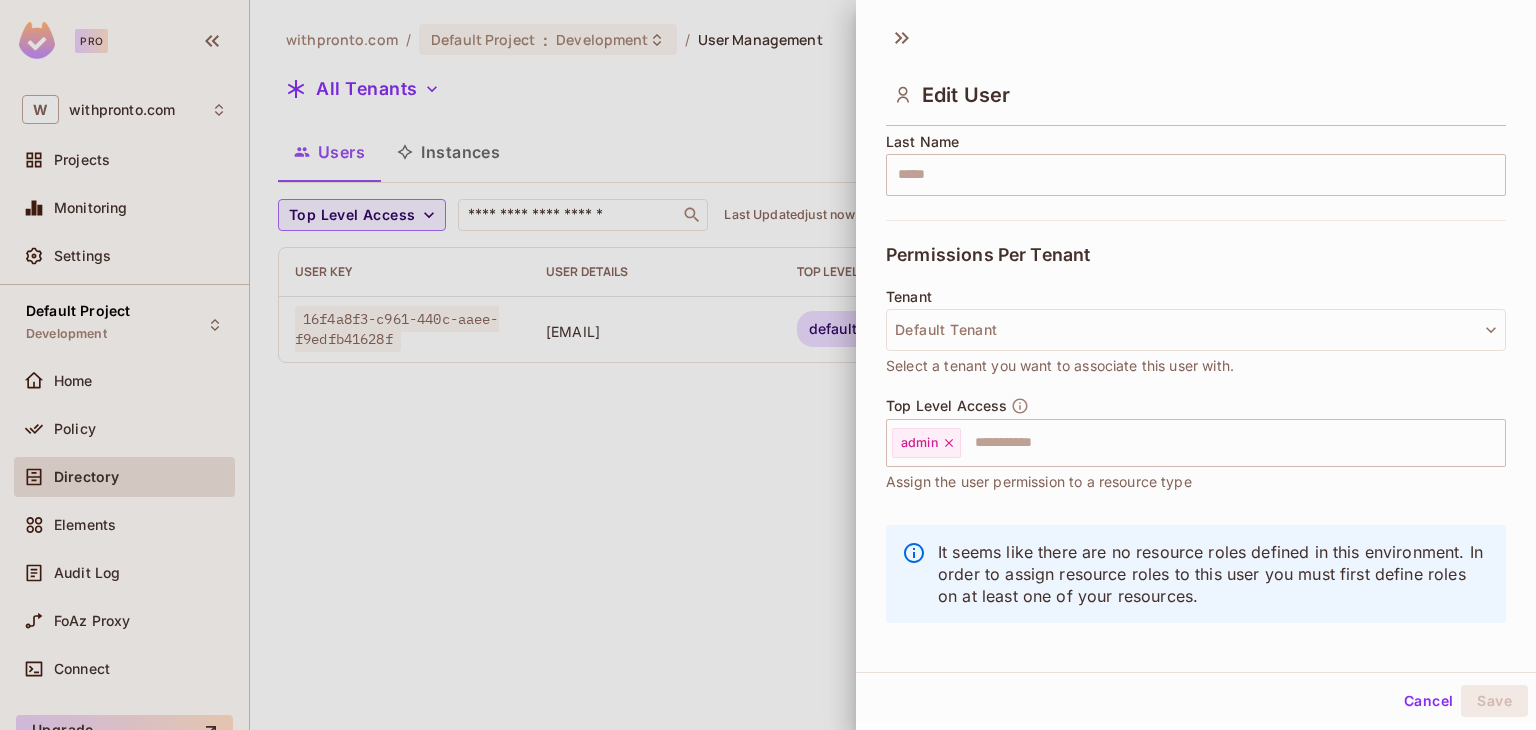 scroll, scrollTop: 351, scrollLeft: 0, axis: vertical 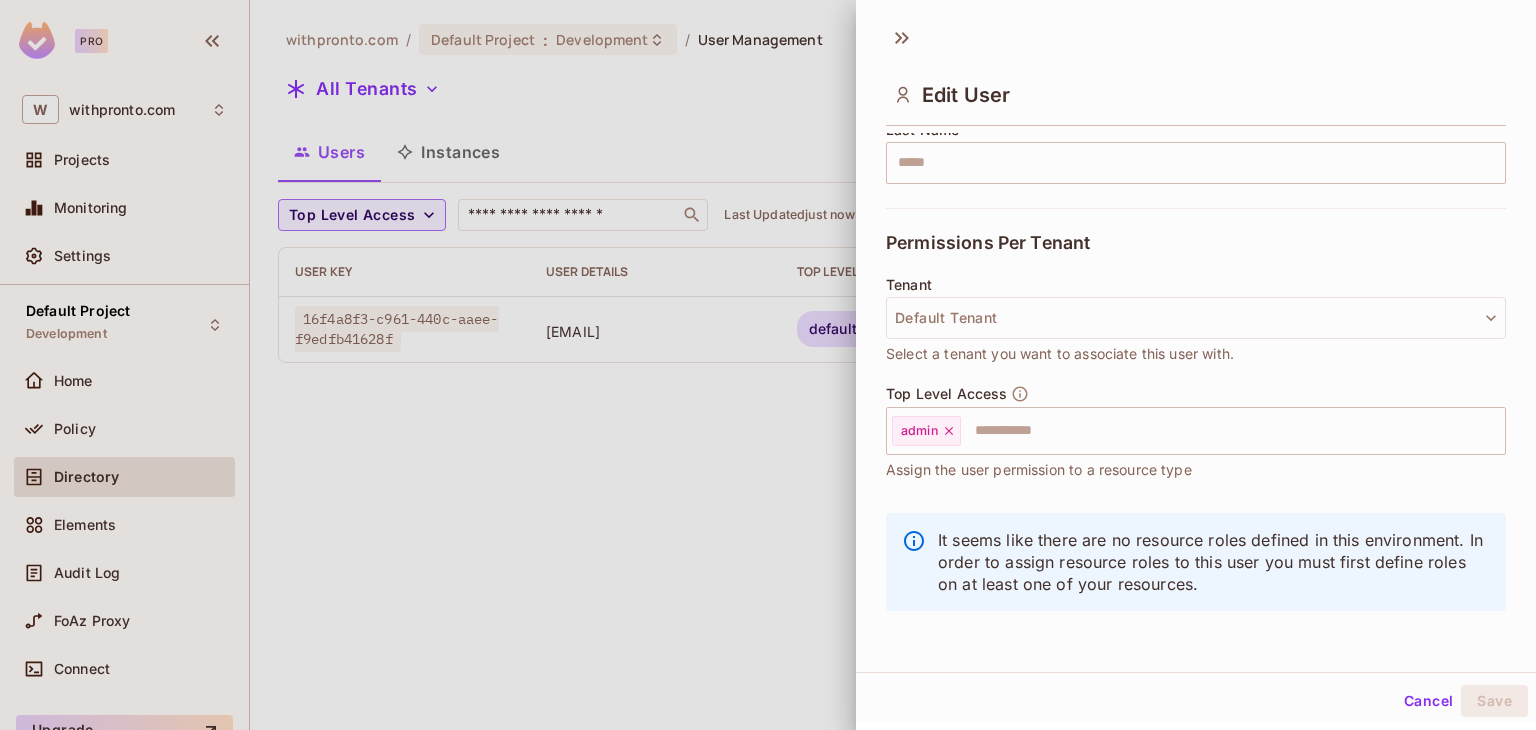 click on "Cancel" at bounding box center (1428, 701) 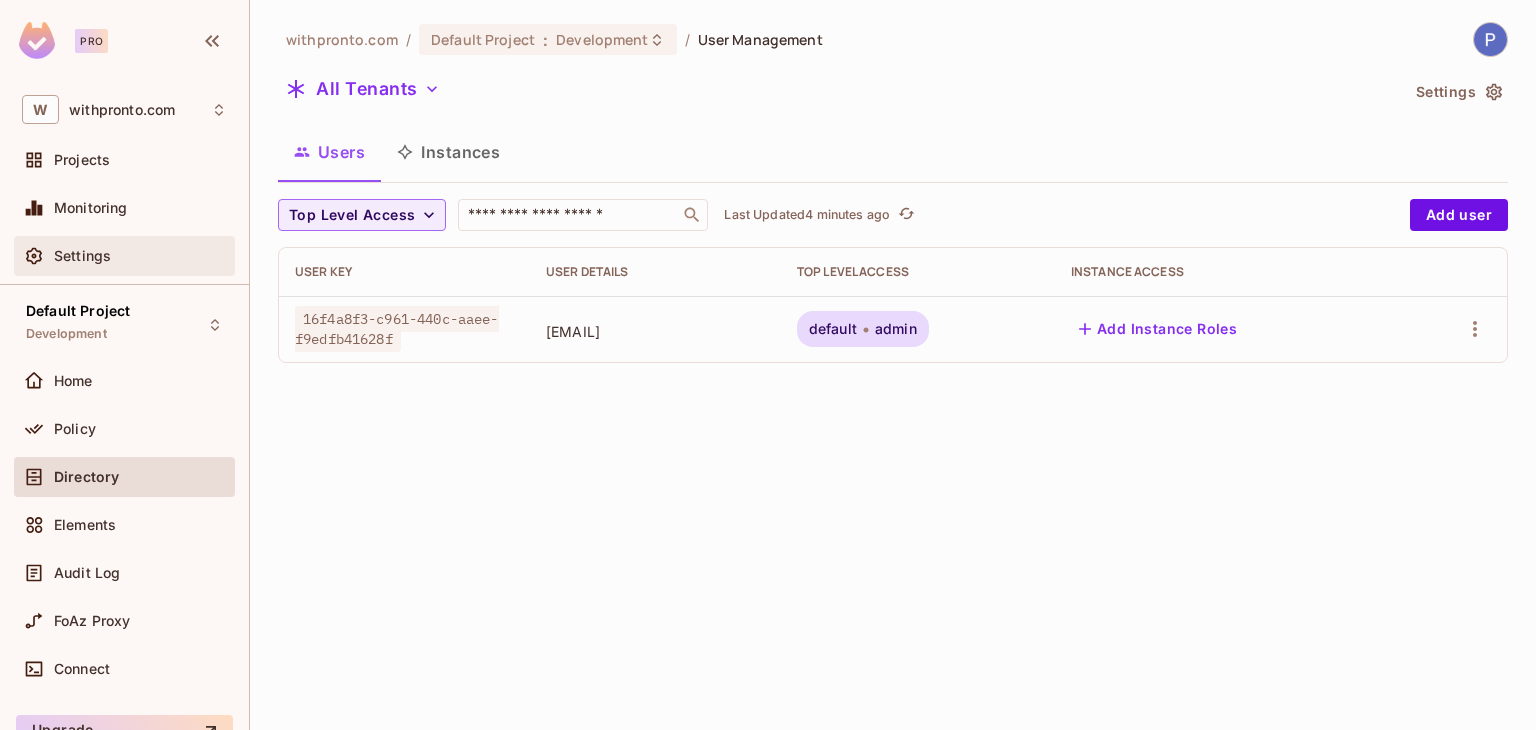 click on "Settings" at bounding box center (124, 256) 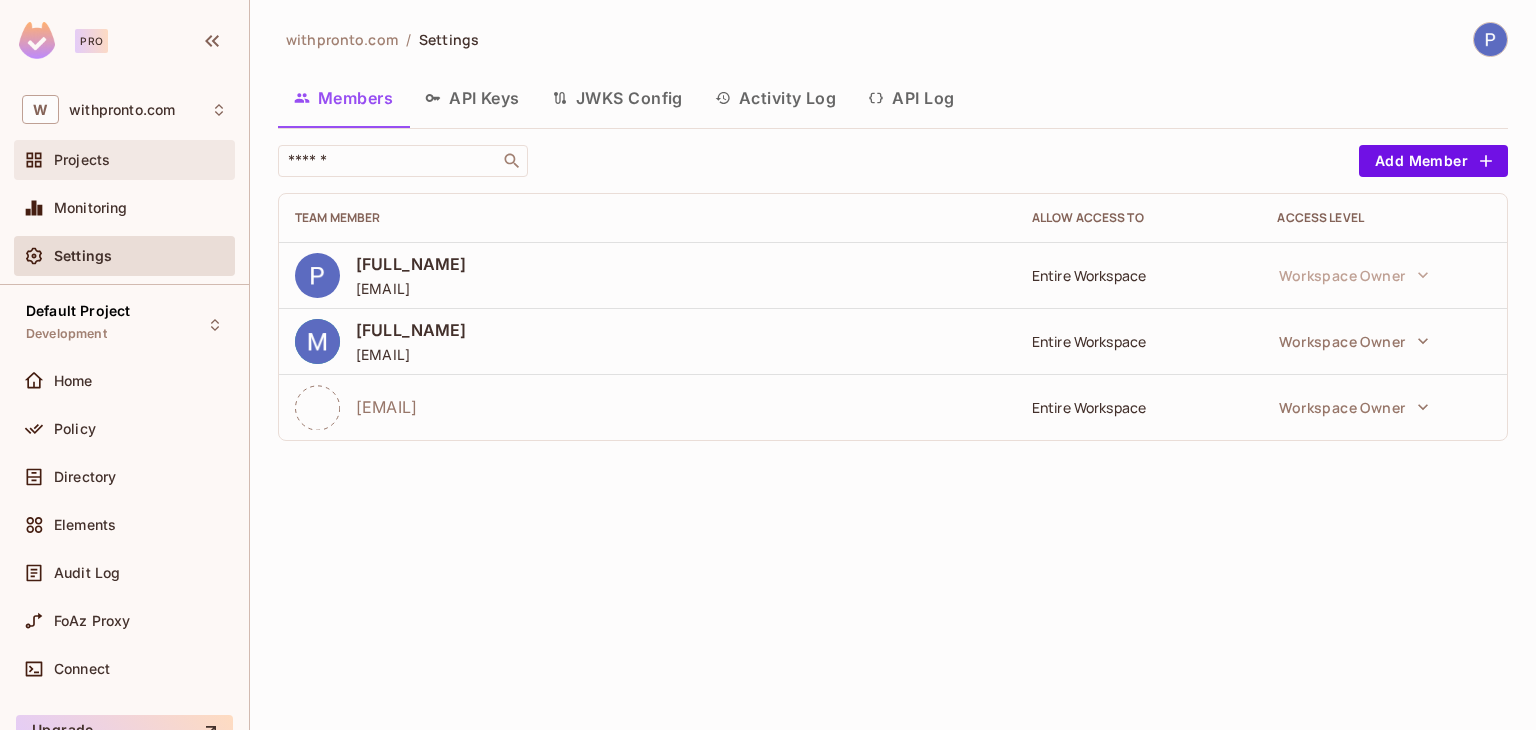 click on "Projects" at bounding box center (140, 160) 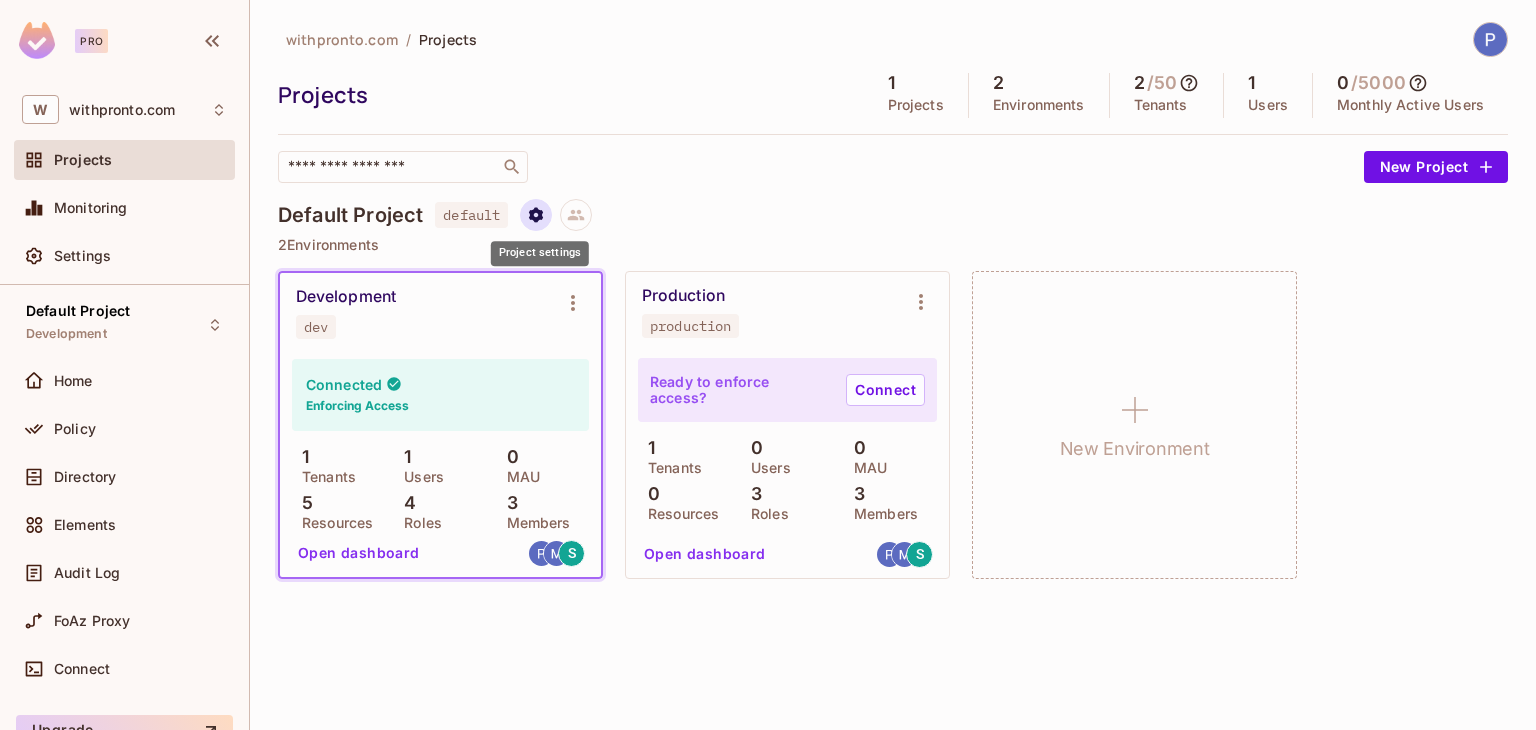 click 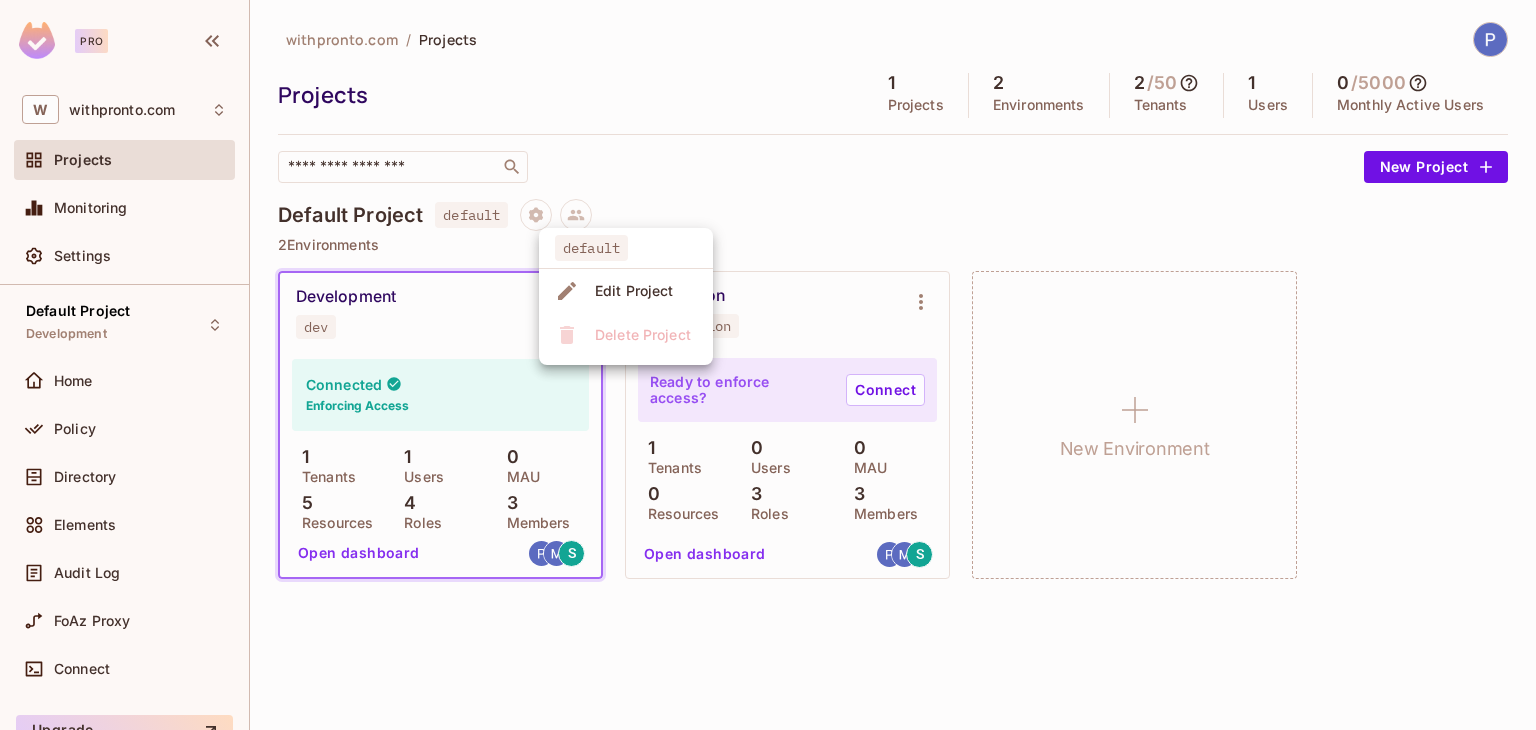 click at bounding box center (768, 365) 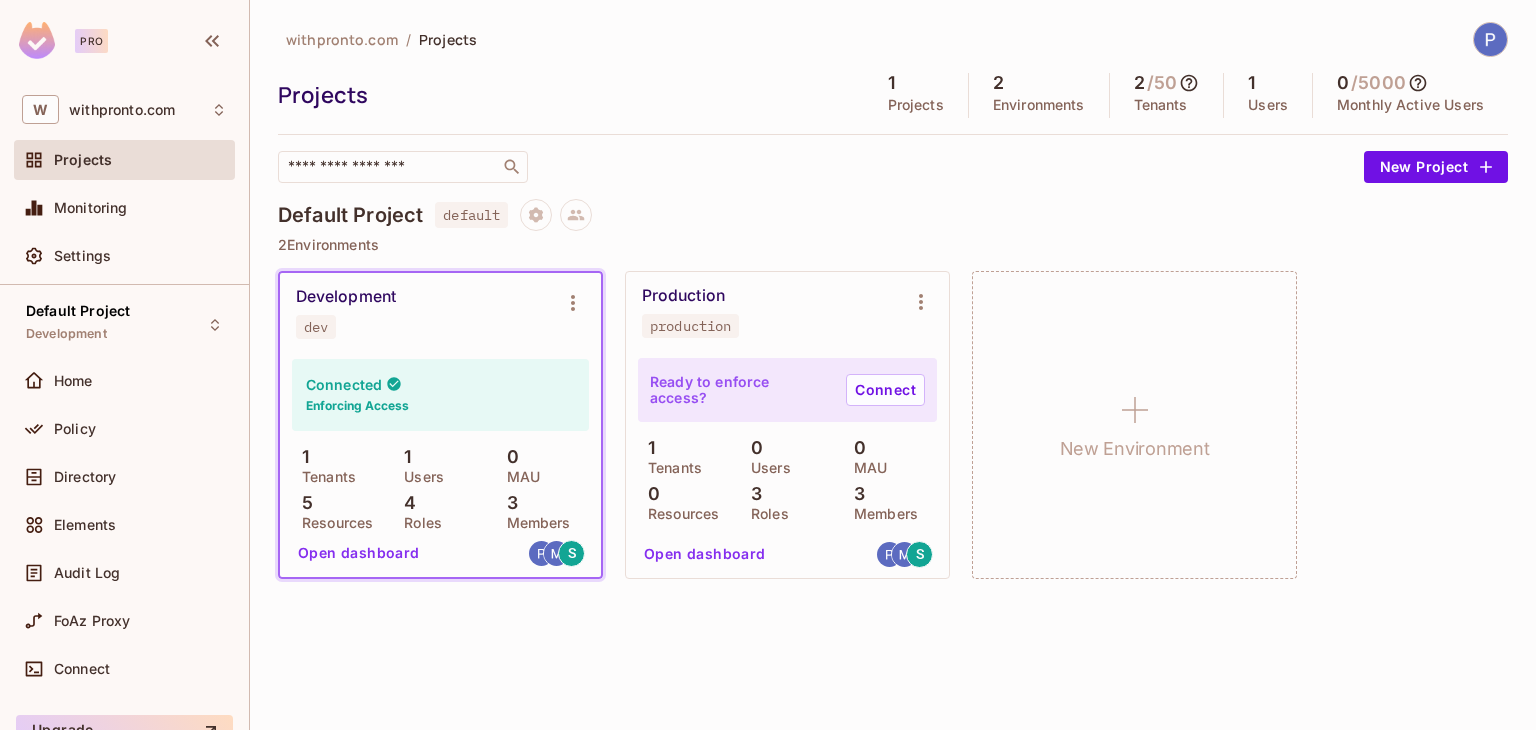 type 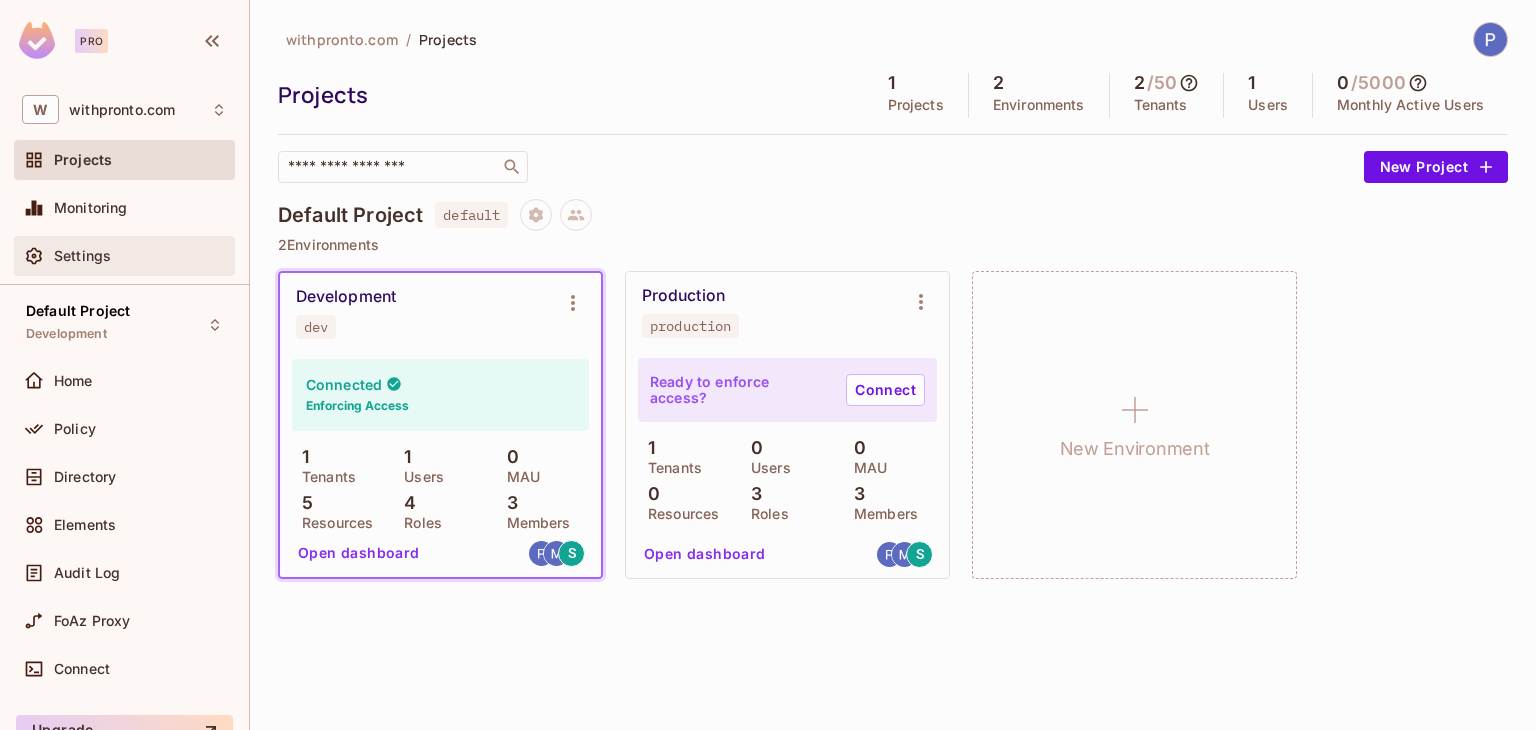 click on "Settings" at bounding box center [124, 256] 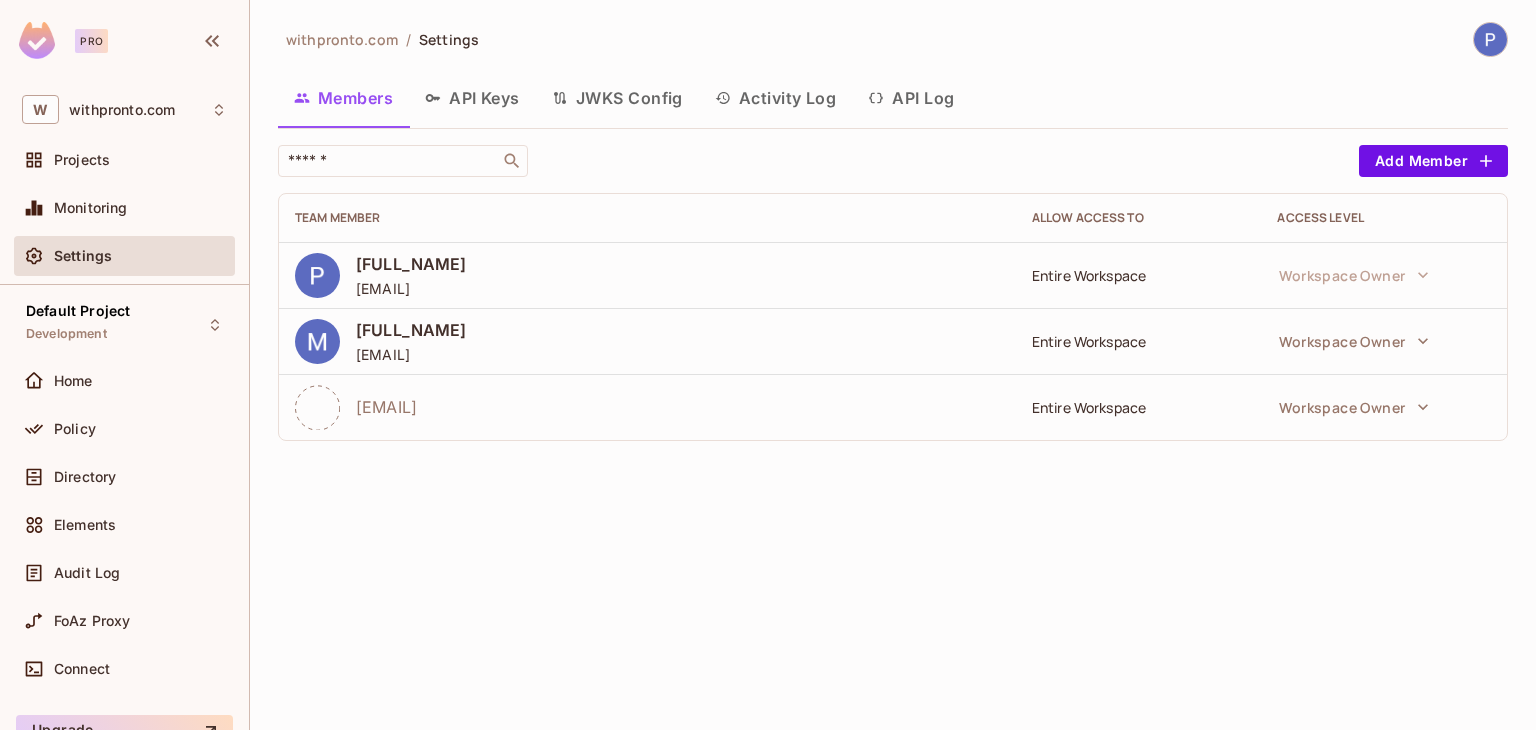 click on "API Keys" at bounding box center (472, 98) 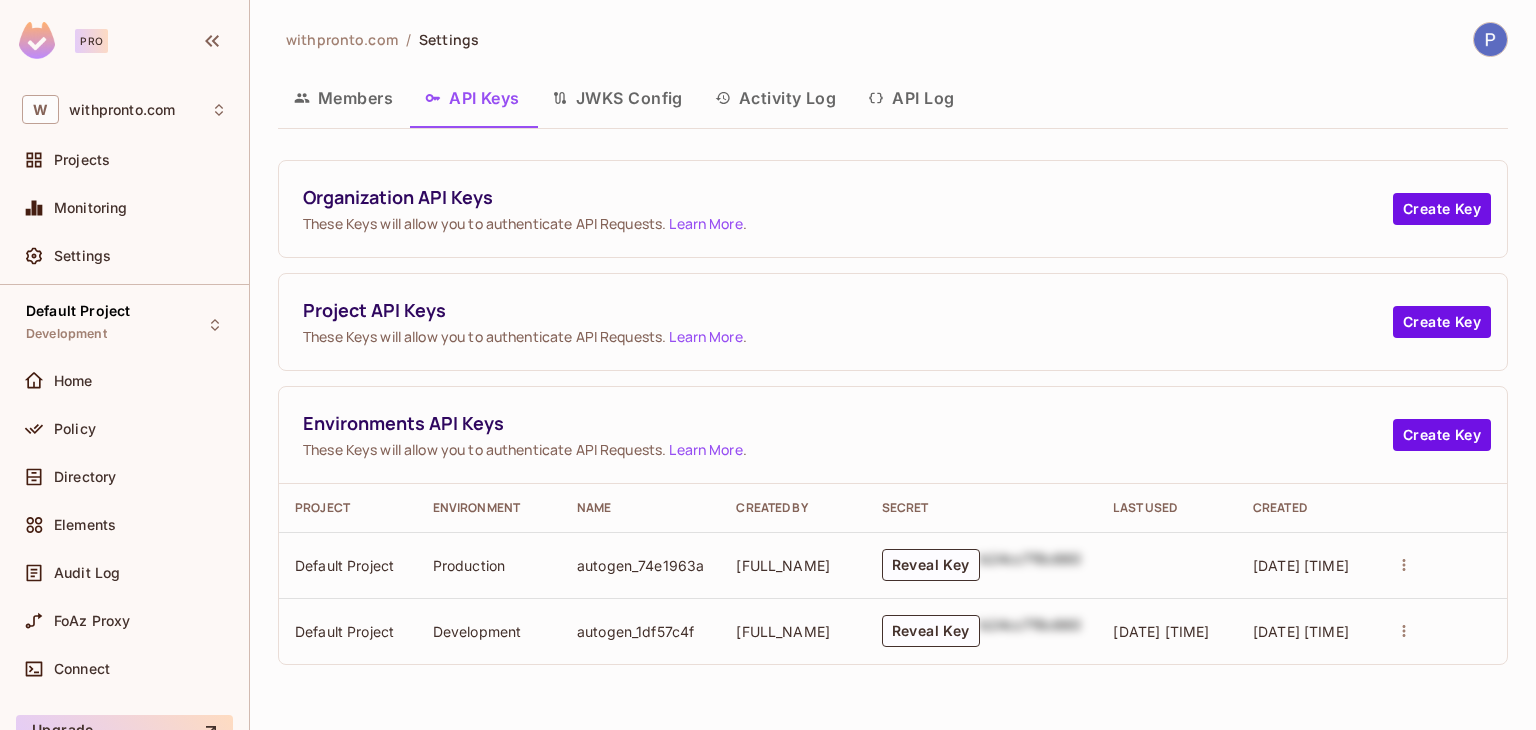 click at bounding box center [1440, 631] 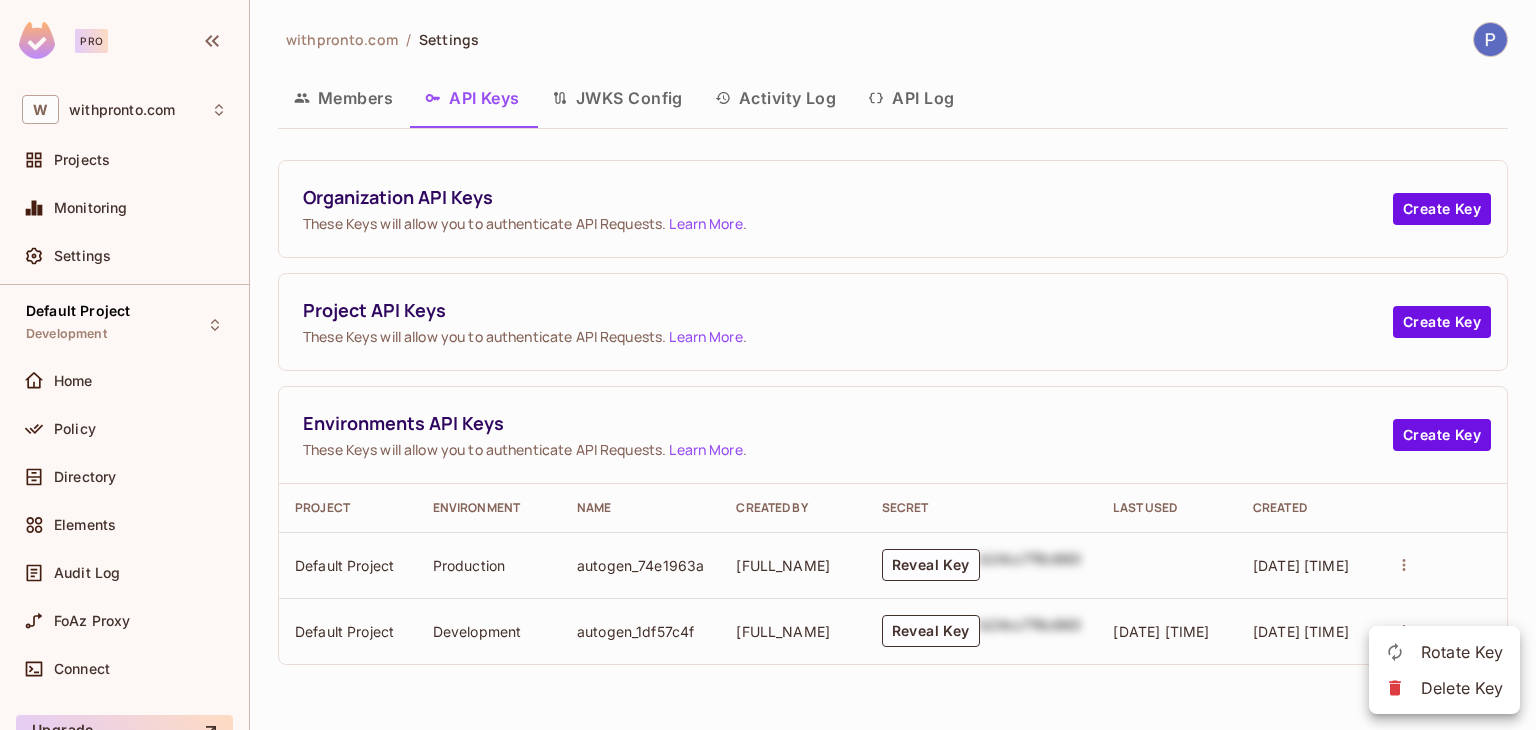 click at bounding box center (768, 365) 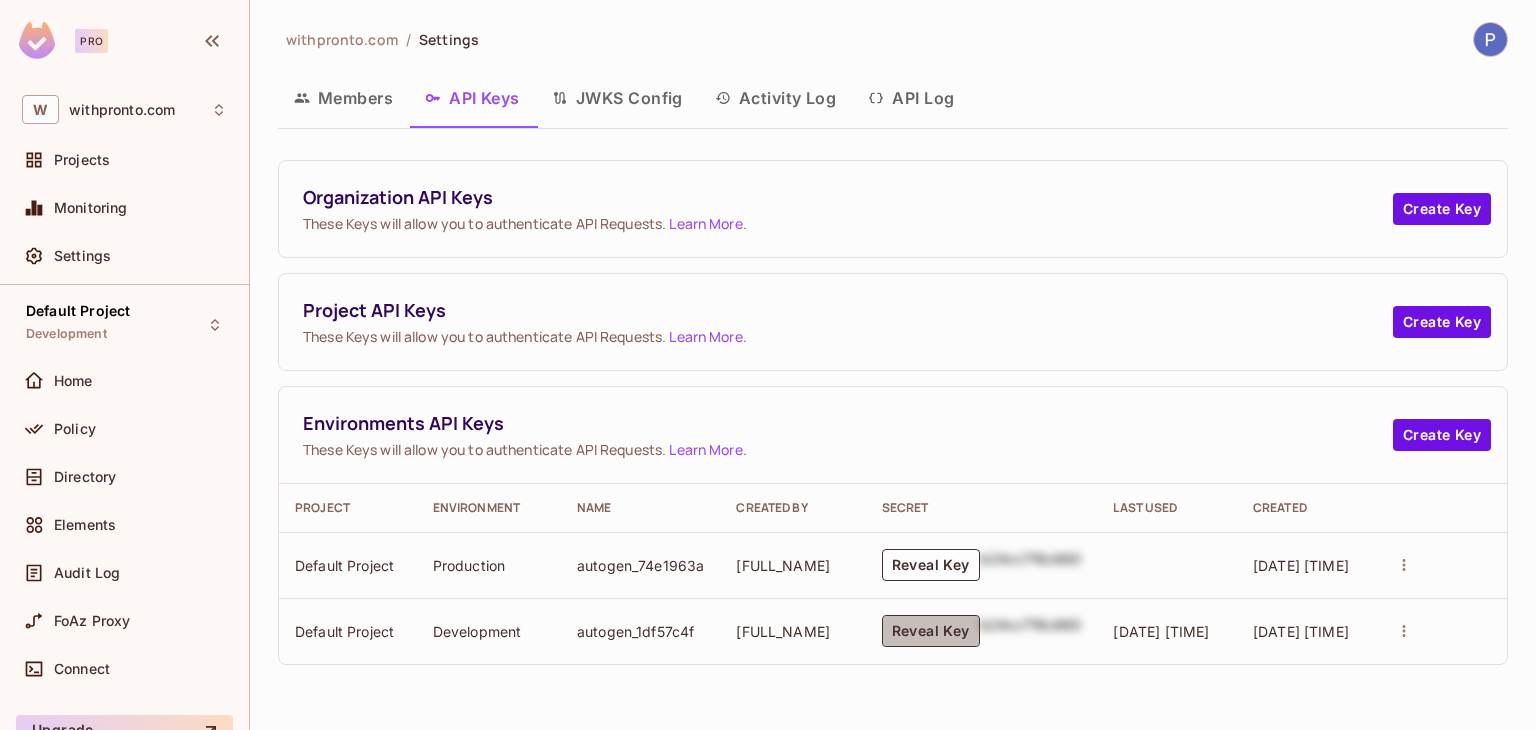 click on "Reveal Key" at bounding box center [931, 631] 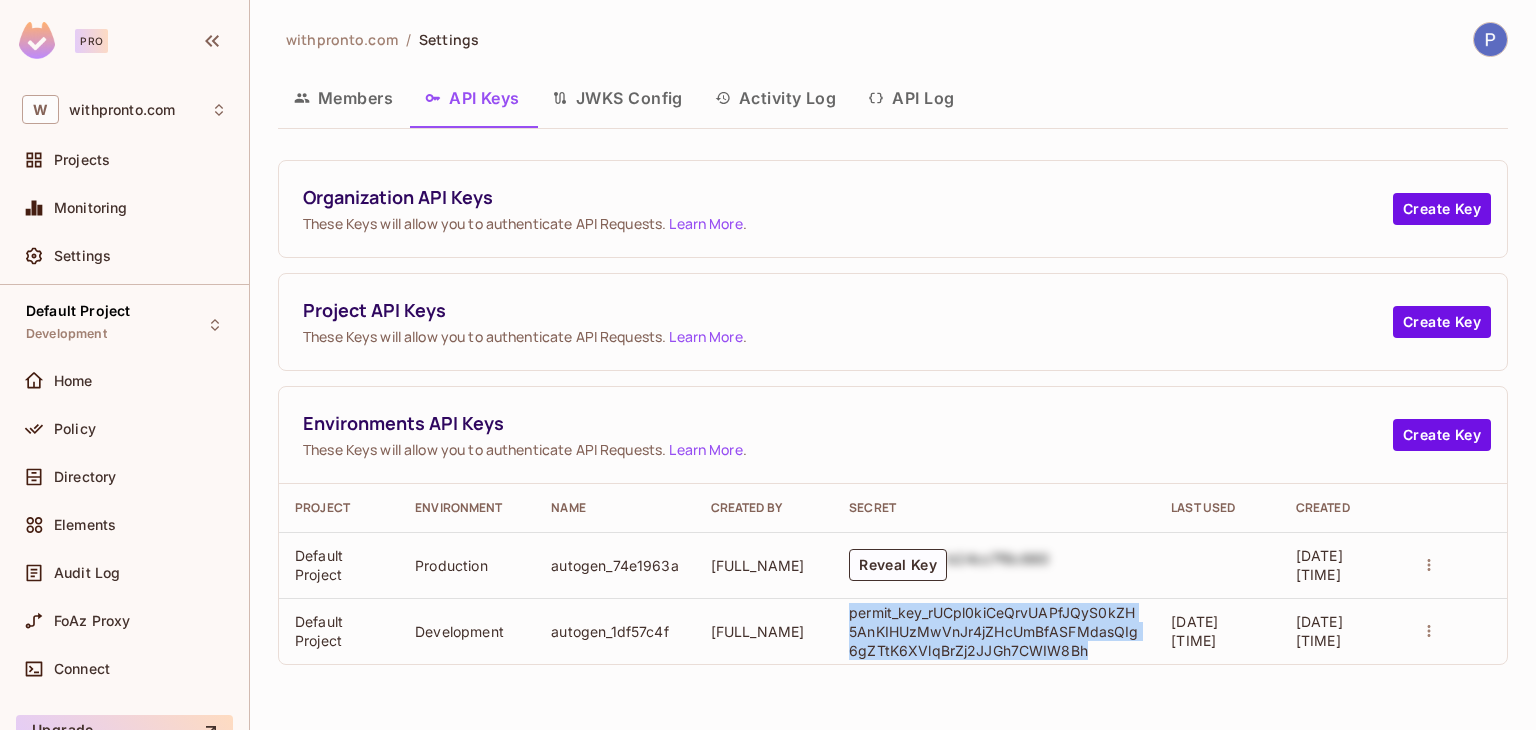 drag, startPoint x: 1084, startPoint y: 646, endPoint x: 831, endPoint y: 618, distance: 254.5447 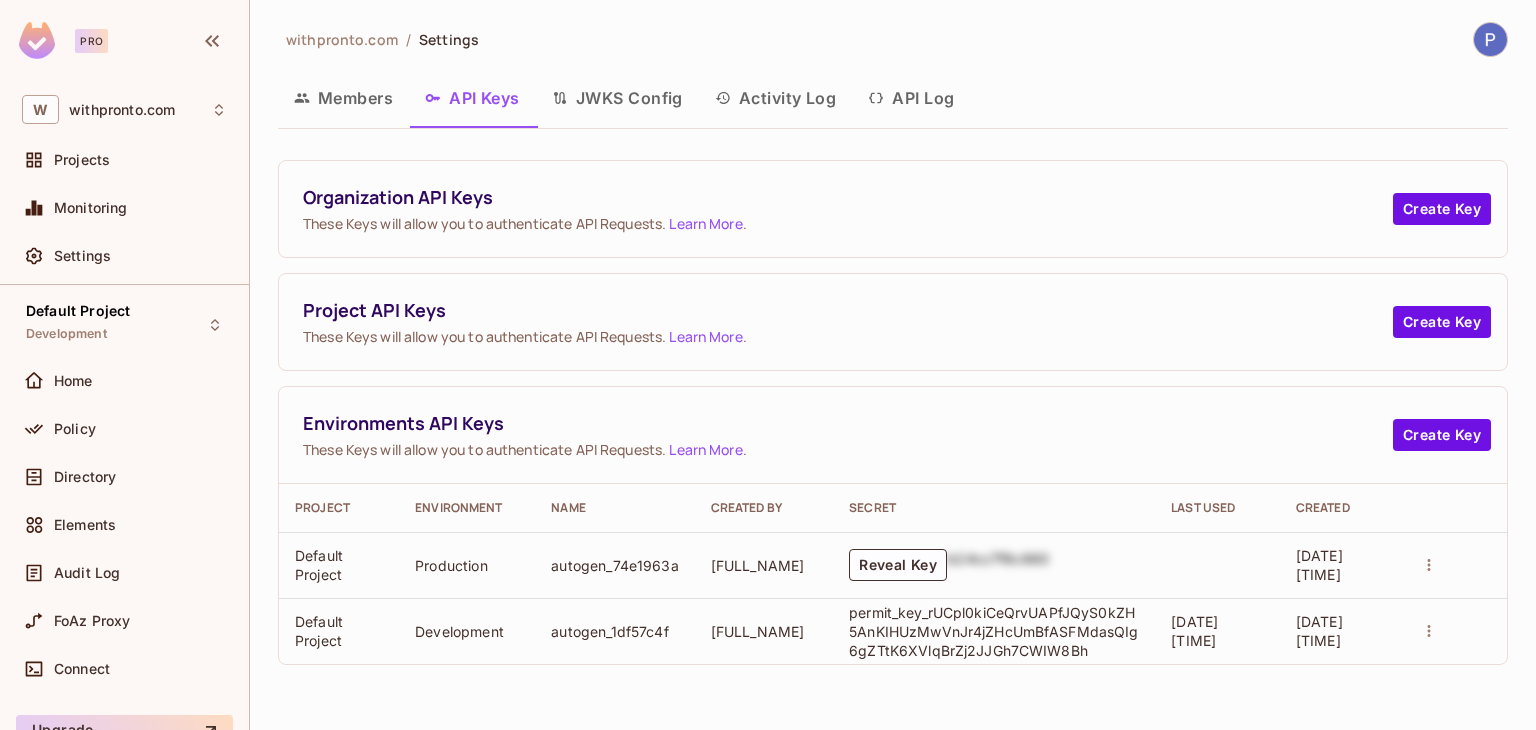 click on "These Keys will allow you to authenticate API Requests.   Learn More ." at bounding box center (848, 449) 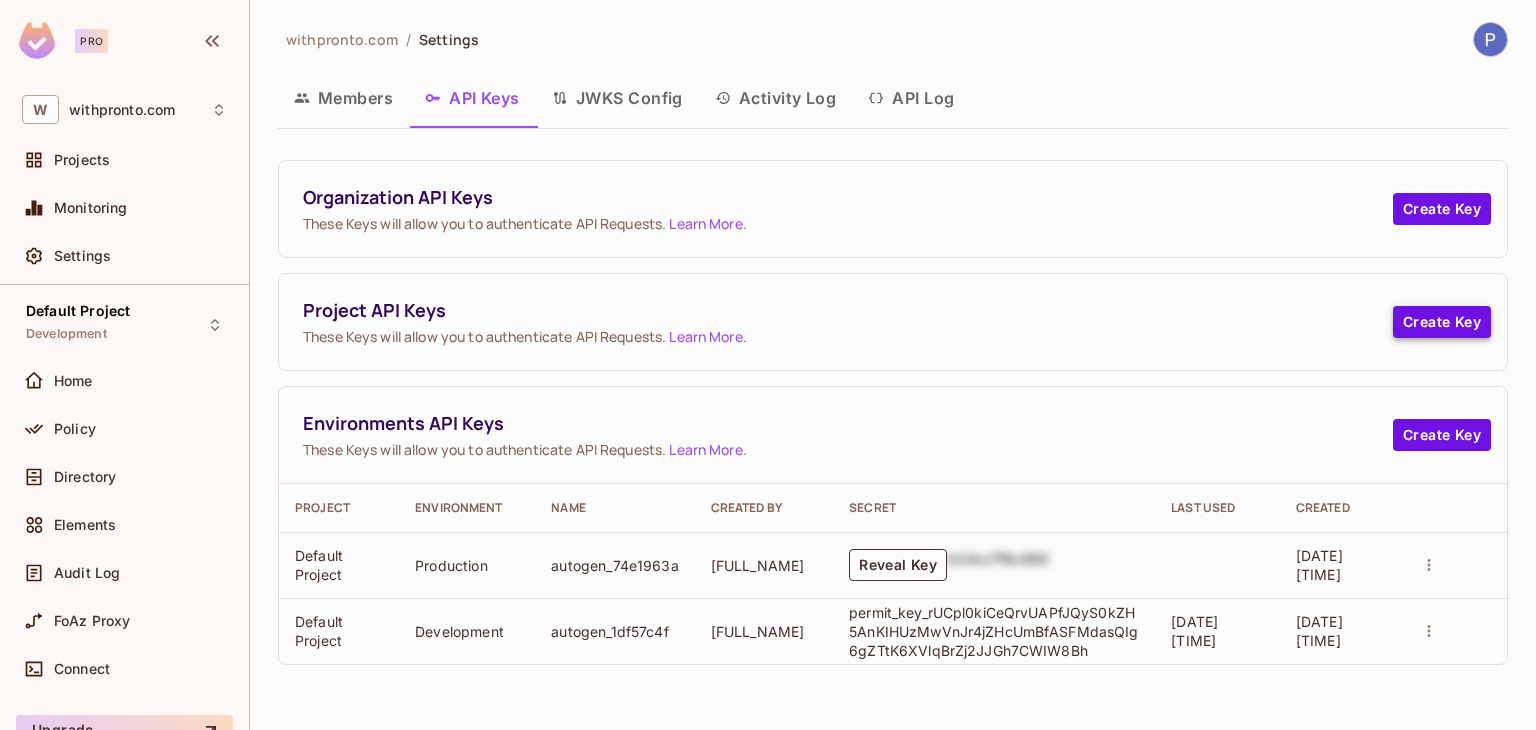 click on "Create Key" at bounding box center (1442, 322) 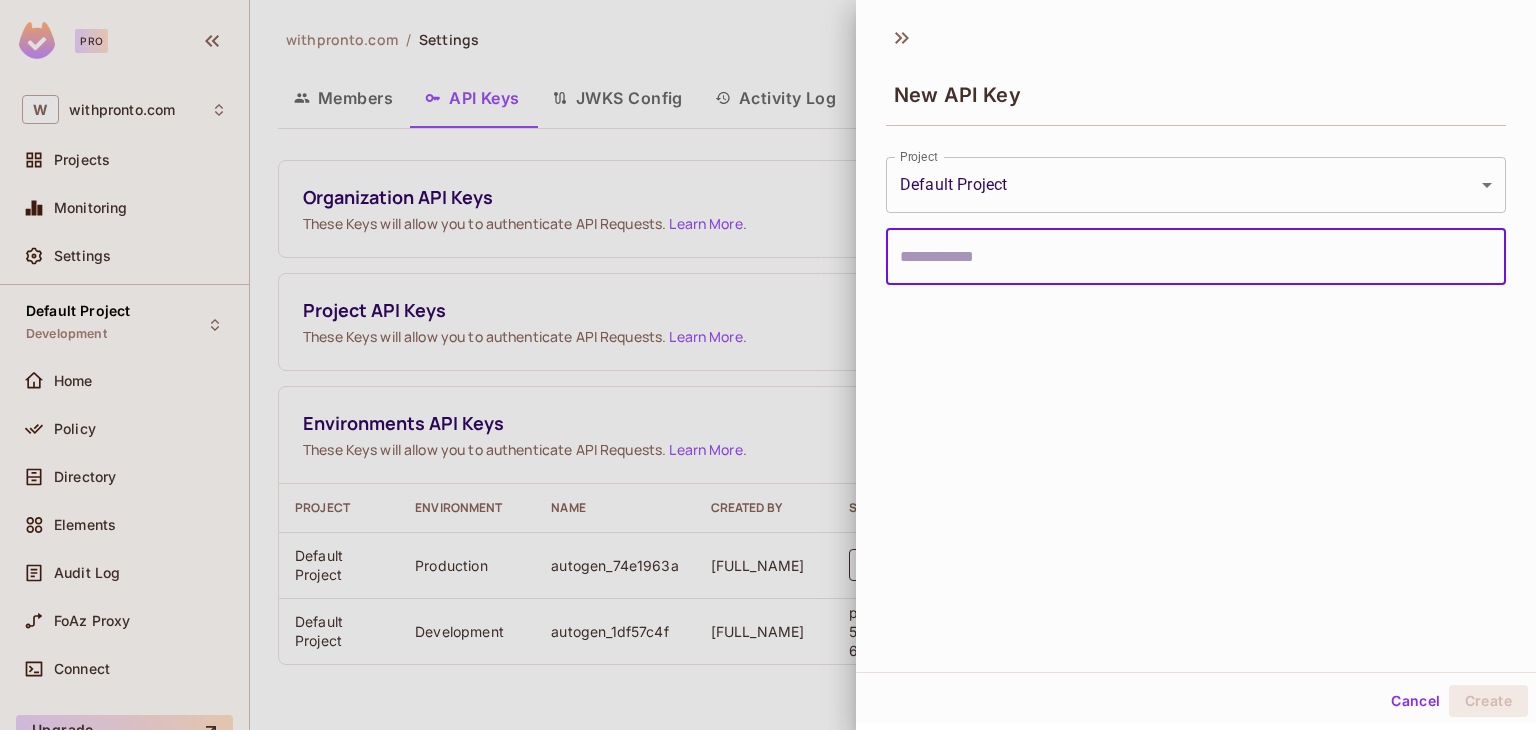 click on "Pro W withpronto.com Projects Monitoring Settings Default Project Development Home Policy Directory Elements Audit Log FoAz Proxy Connect Upgrade Help & Updates withpronto.com / Settings Members API Keys JWKS Config Activity Log API Log Organization API Keys These Keys will allow you to authenticate API Requests. Learn More . Create Key Project API Keys These Keys will allow you to authenticate API Requests. Learn More . Create Key Environments API Keys These Keys will allow you to authenticate API Requests. Learn More . Create Key Project Environment Name Created By Secret Last Used Created Default Project Production autogen_74e1963a [FULL_NAME] Reveal Key [API_KEY] [DATE] [TIME] Default Project Development autogen_1df57c4f [FULL_NAME] permit_key_rUCpl0kiCeQrvUAPfJQyS0kZH5AnKIHUzMwVnJr4jZHcUmBfASFMdasQIg6gZTtK6XVlqBrZj2JJGh7CWIW8Bh [DATE] [TIME]
New API Key Project Default Project Project ​ Cancel Create" at bounding box center (768, 365) 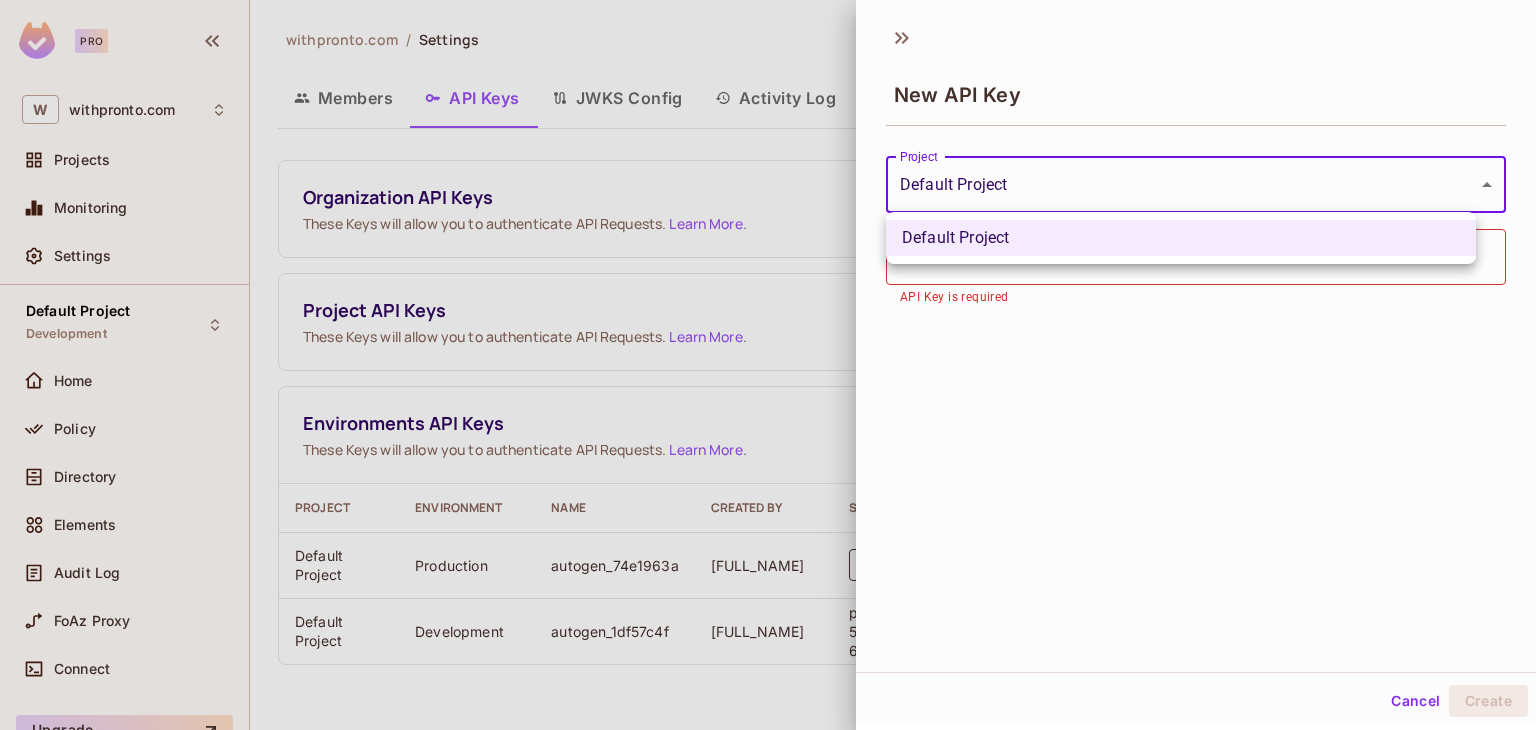 click at bounding box center [768, 365] 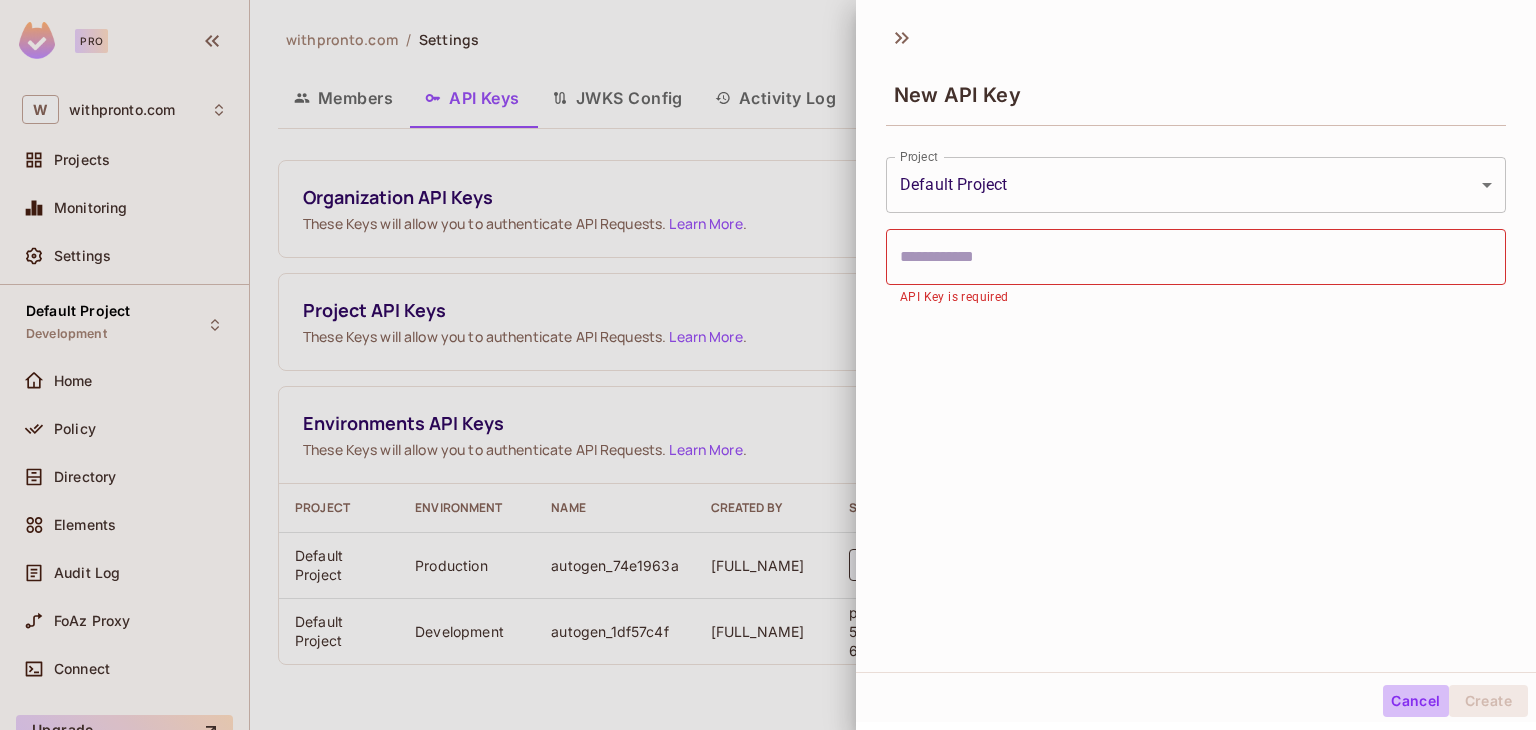 click on "Cancel" at bounding box center [1415, 701] 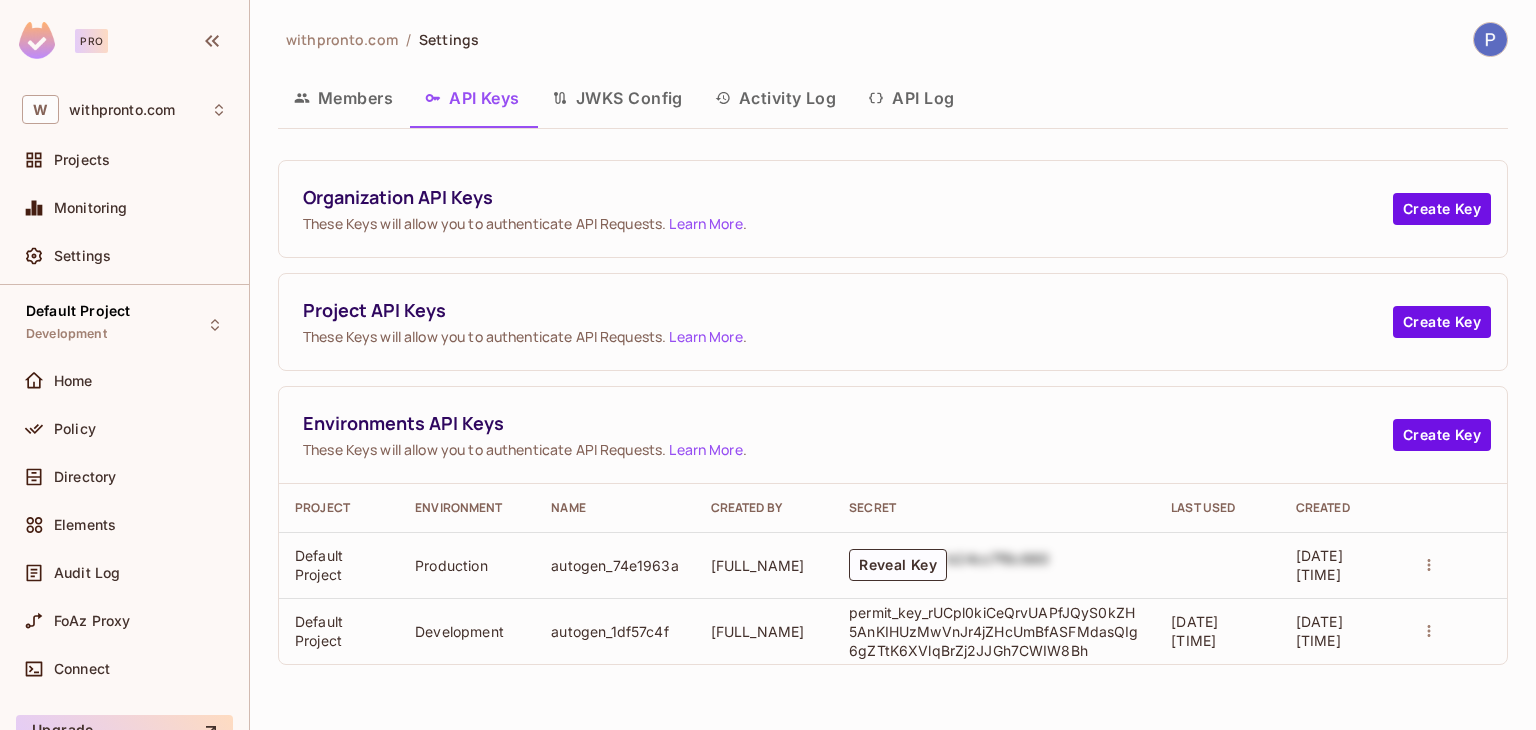 type 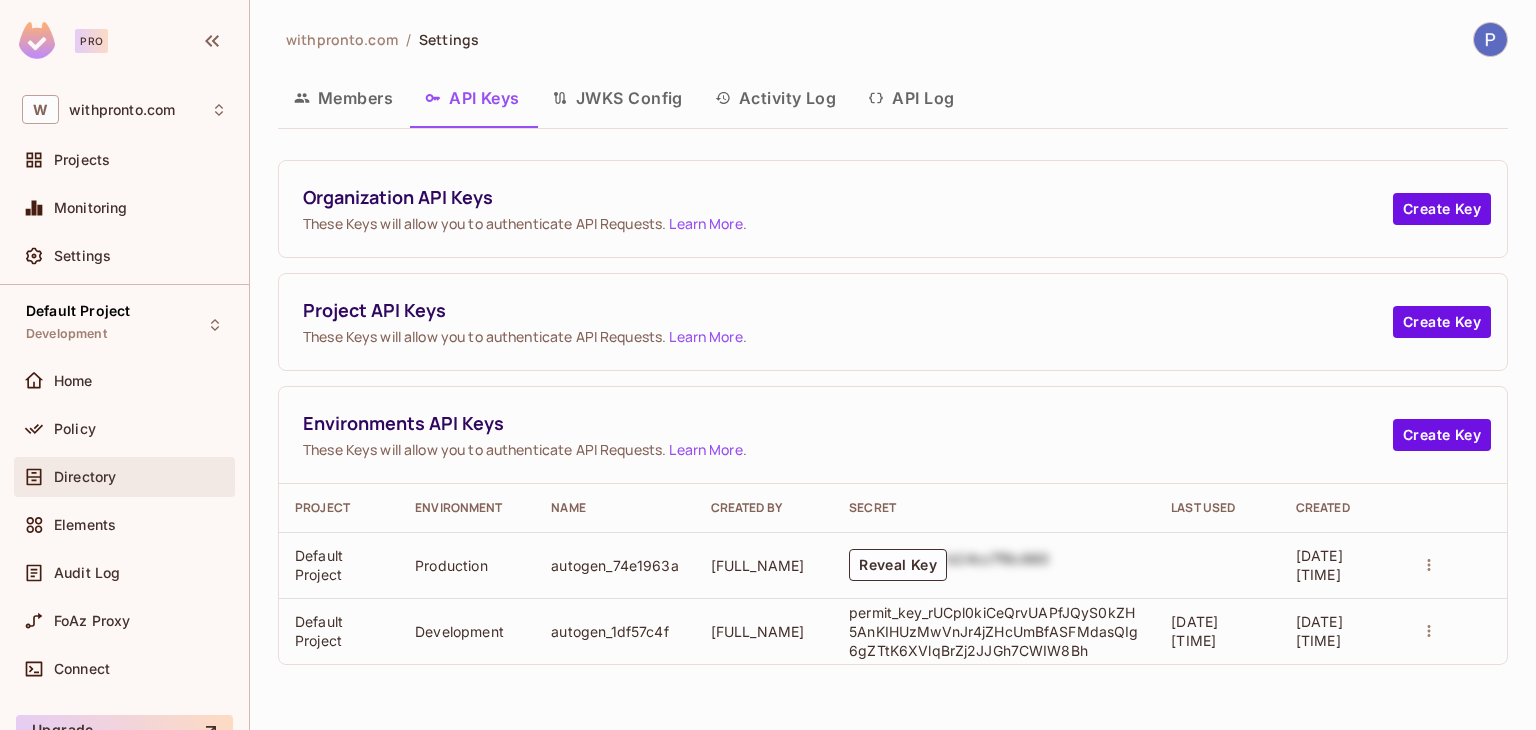 click on "Directory" at bounding box center [85, 477] 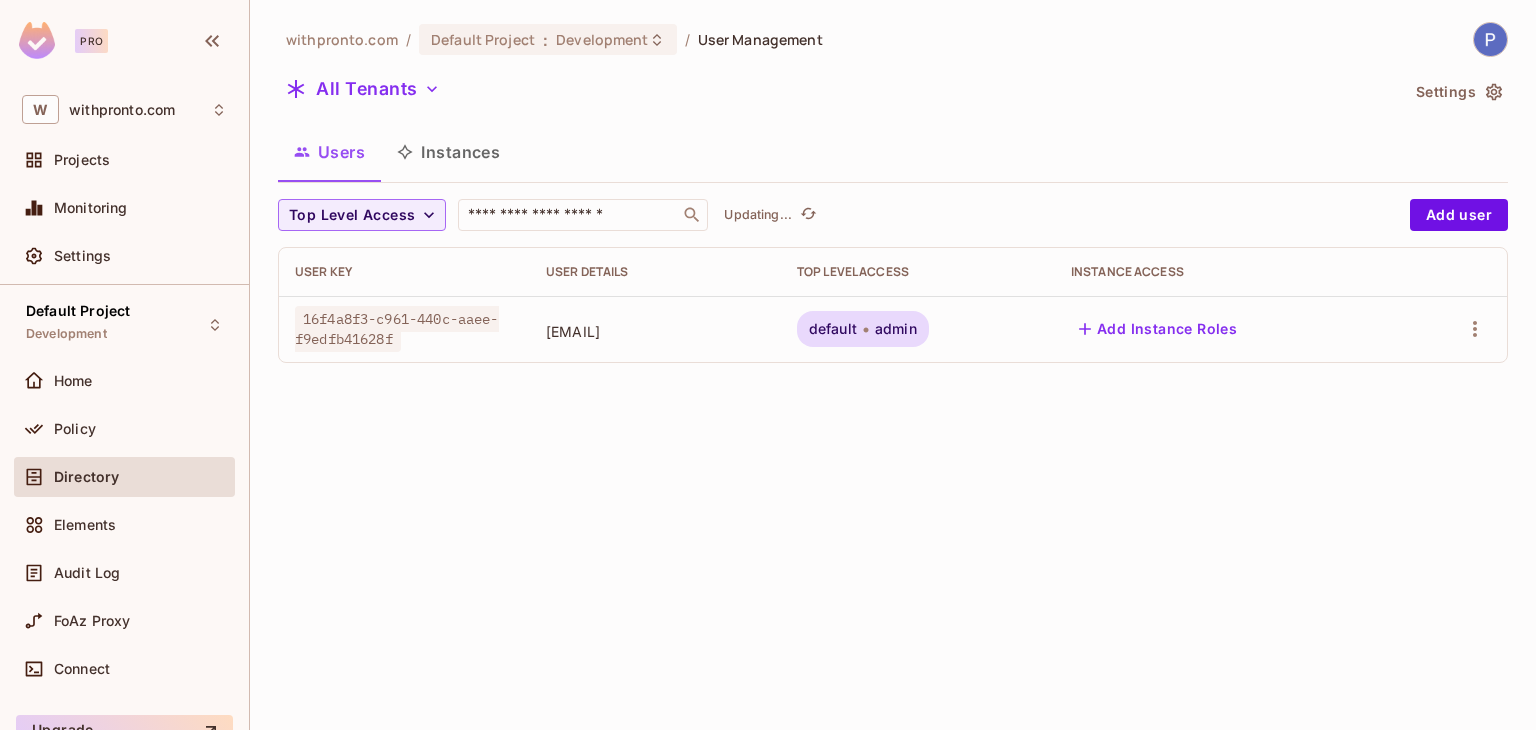 click on "withpronto.com / Default Project : Development / User Management All Tenants Settings Users Instances Top Level Access ​ Updating... Add user User Key User Details Top Level Access Instance Access [UUID]   [EMAIL] default admin Add Instance Roles" at bounding box center (893, 365) 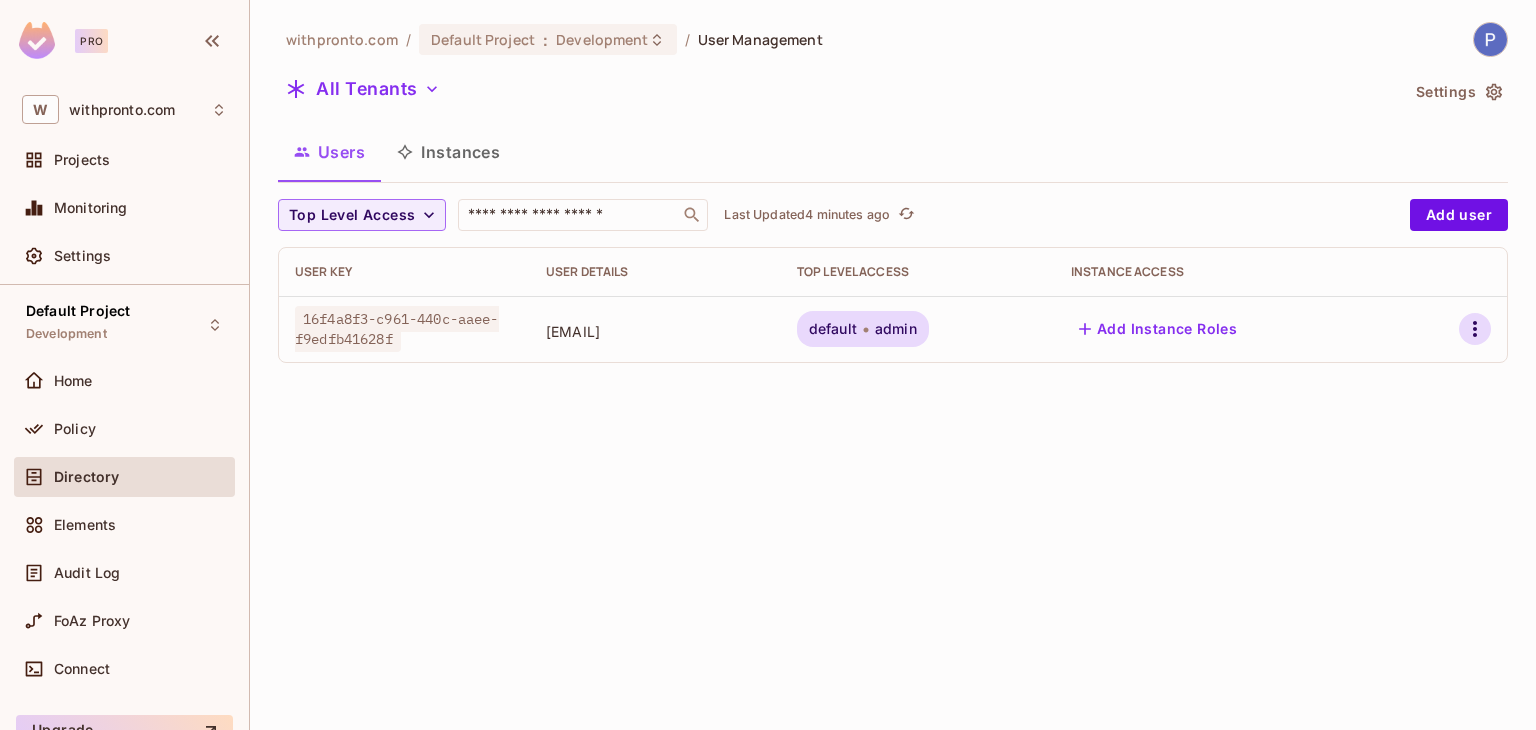 click 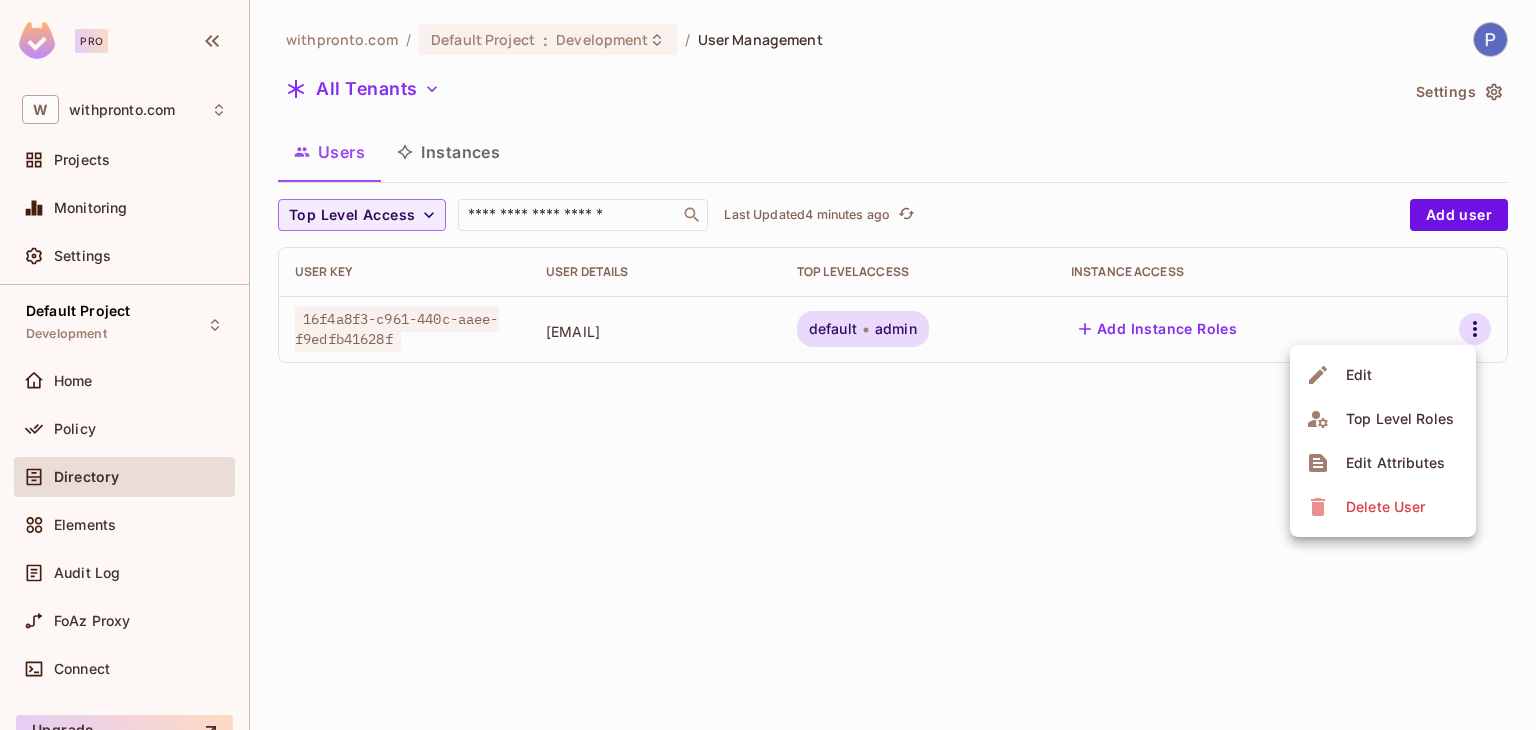 click on "Delete User" at bounding box center [1385, 507] 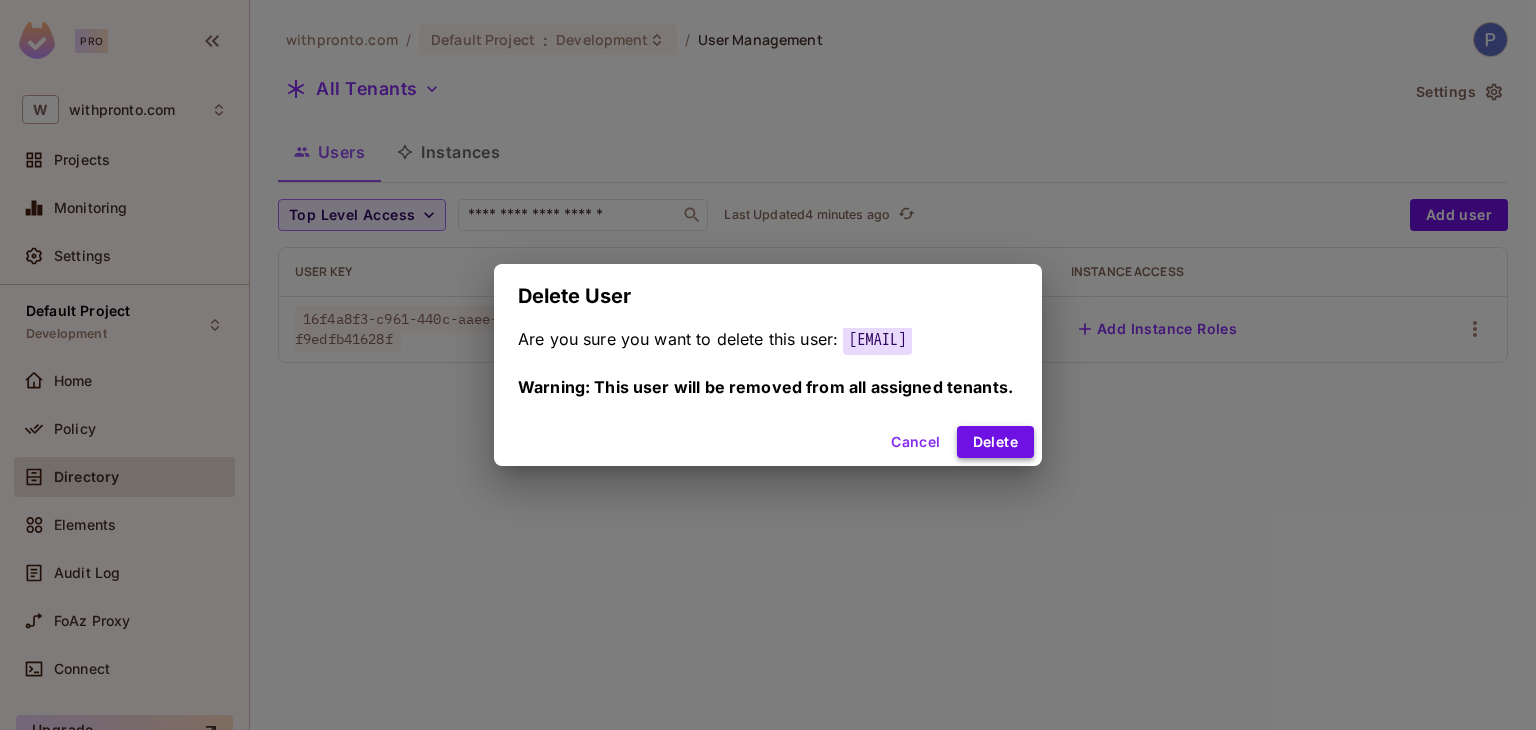 click on "Delete" at bounding box center (995, 442) 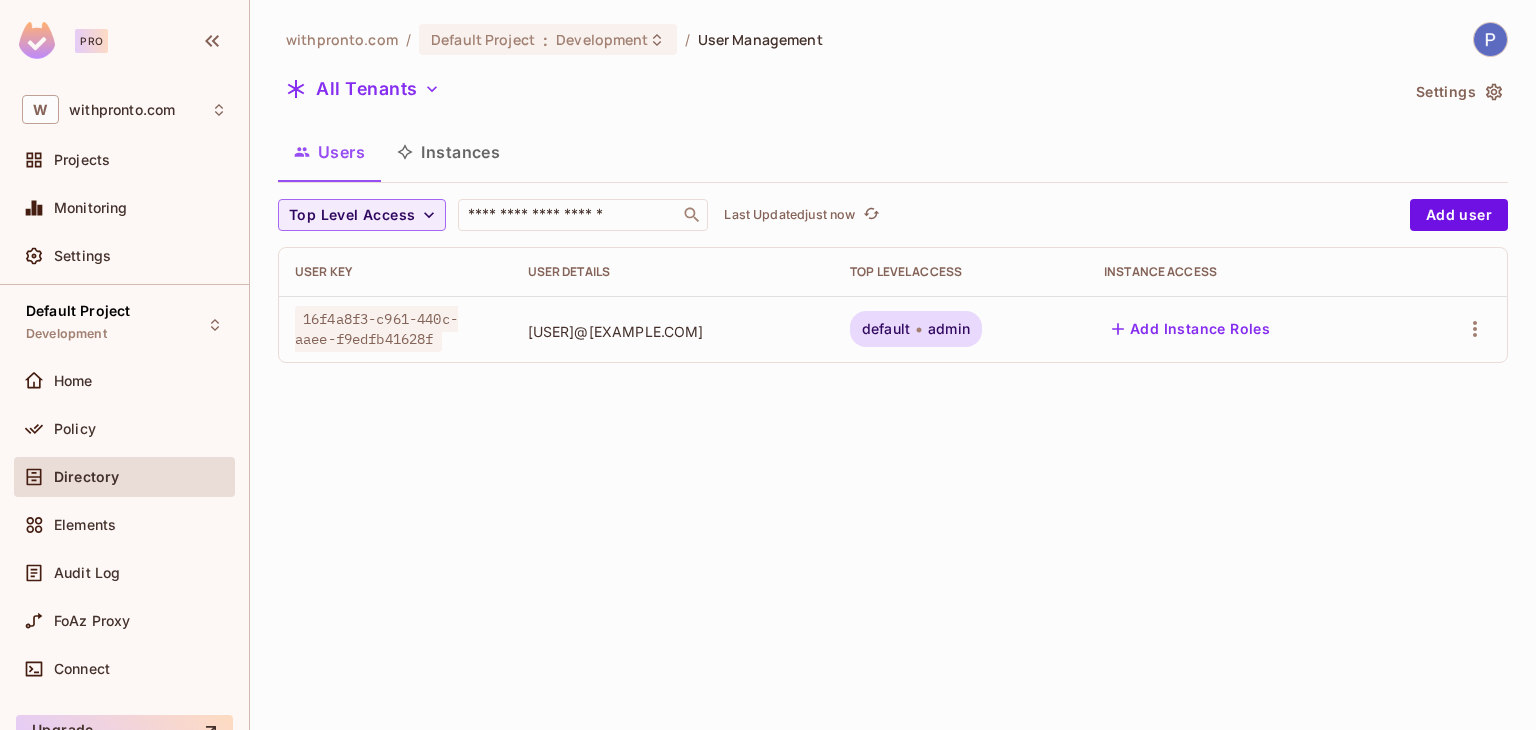 scroll, scrollTop: 0, scrollLeft: 0, axis: both 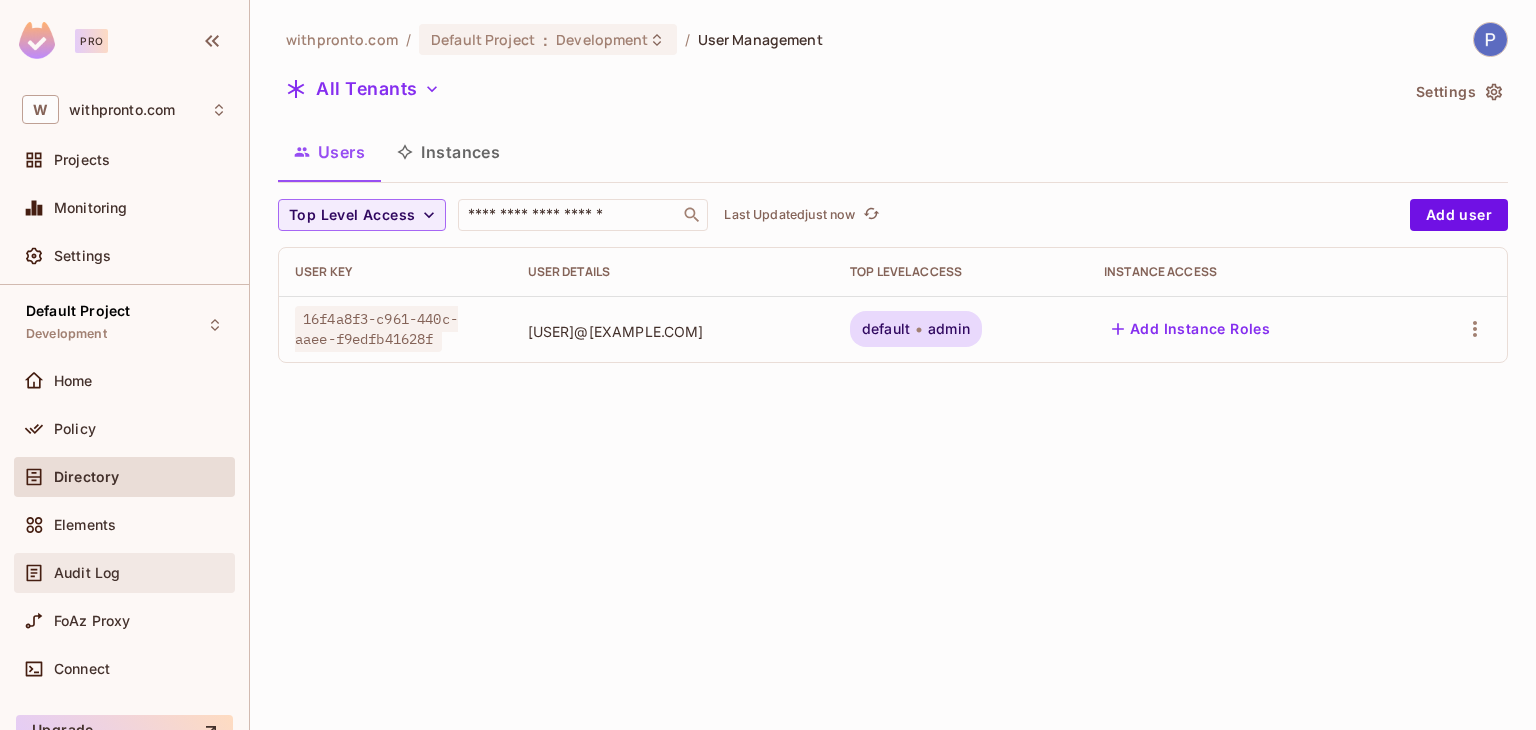 click on "Audit Log" at bounding box center [87, 573] 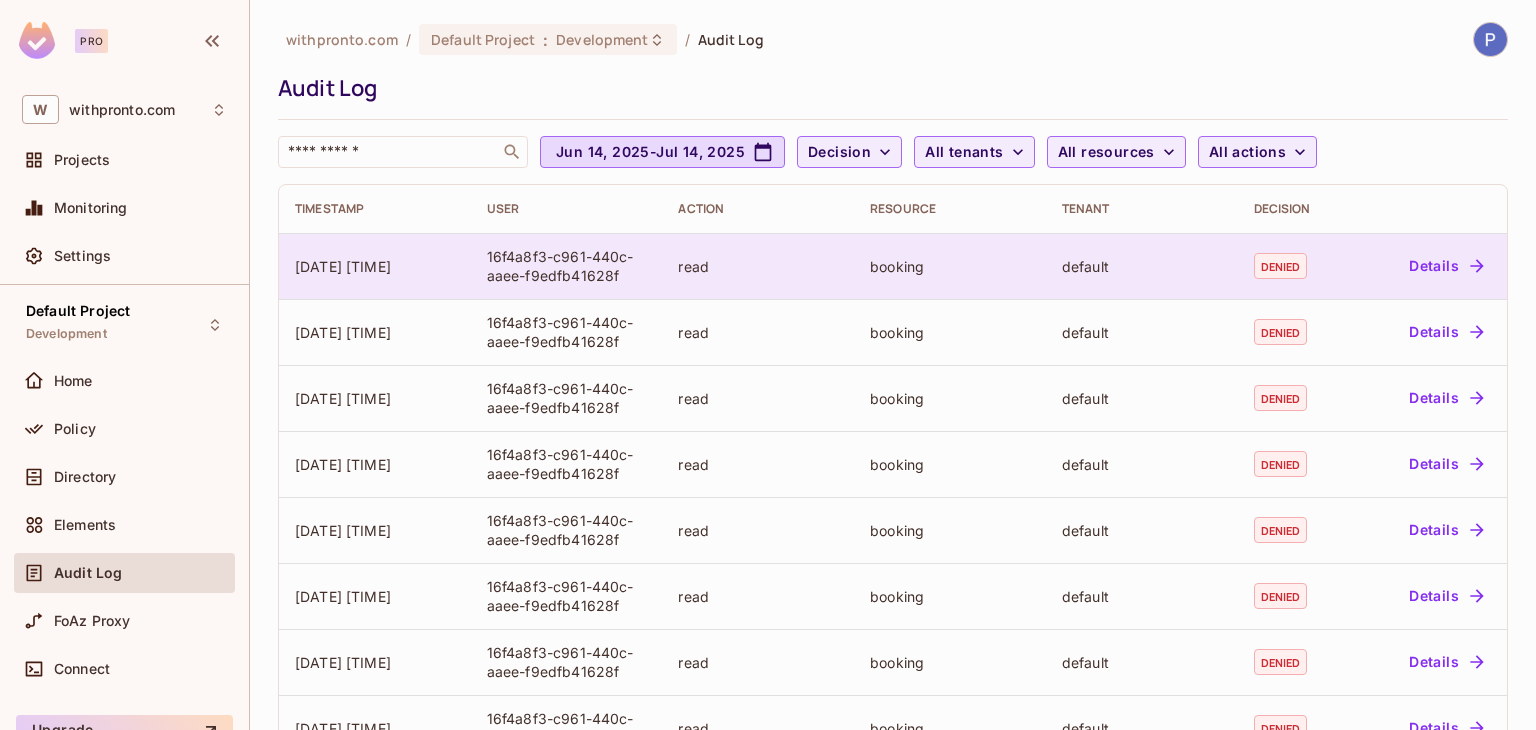 click 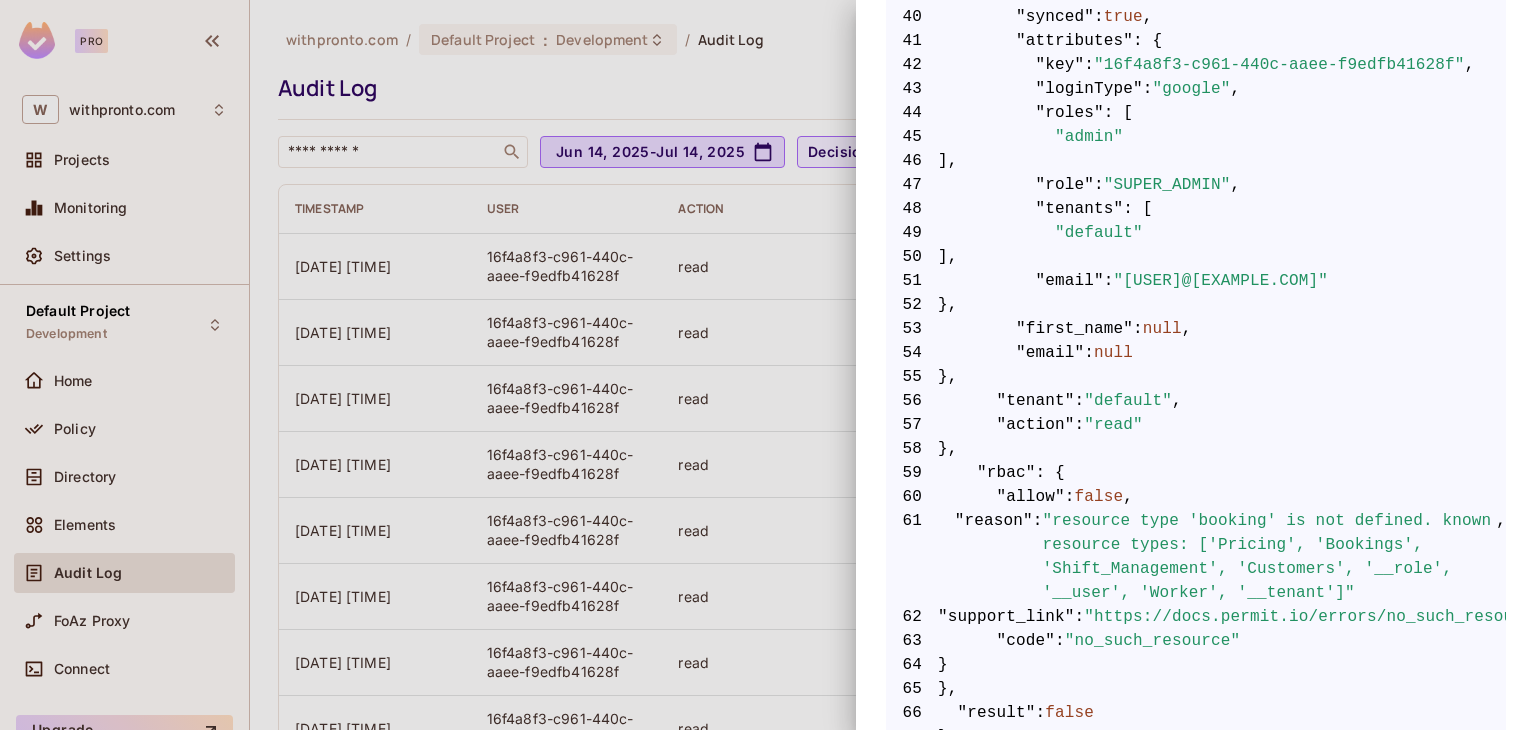 scroll, scrollTop: 1400, scrollLeft: 0, axis: vertical 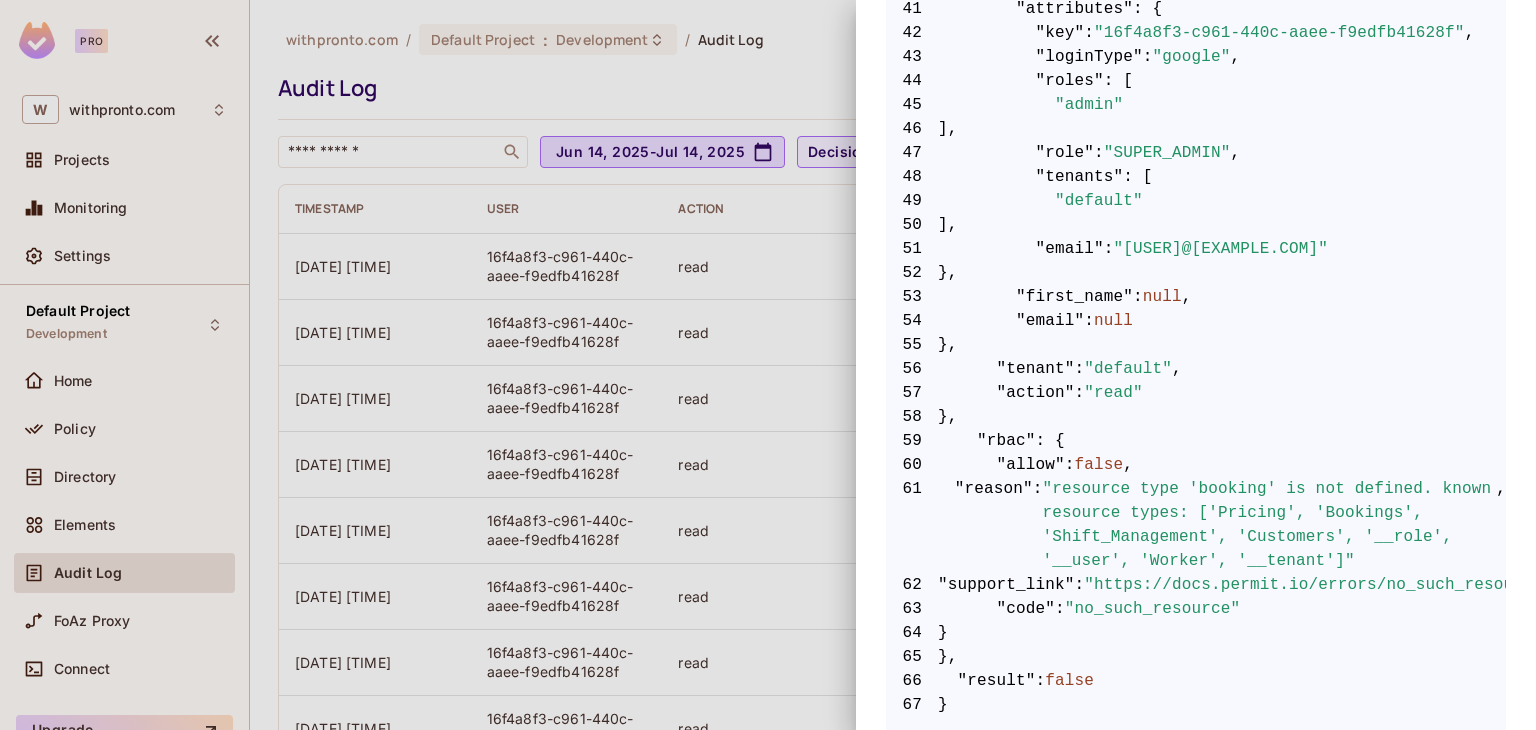 click on ""resource type 'booking' is not defined. known resource types: ['Pricing', 'Bookings', 'Shift_Management', 'Customers', '__role', '__user', 'Worker', '__tenant']"" at bounding box center (1270, 525) 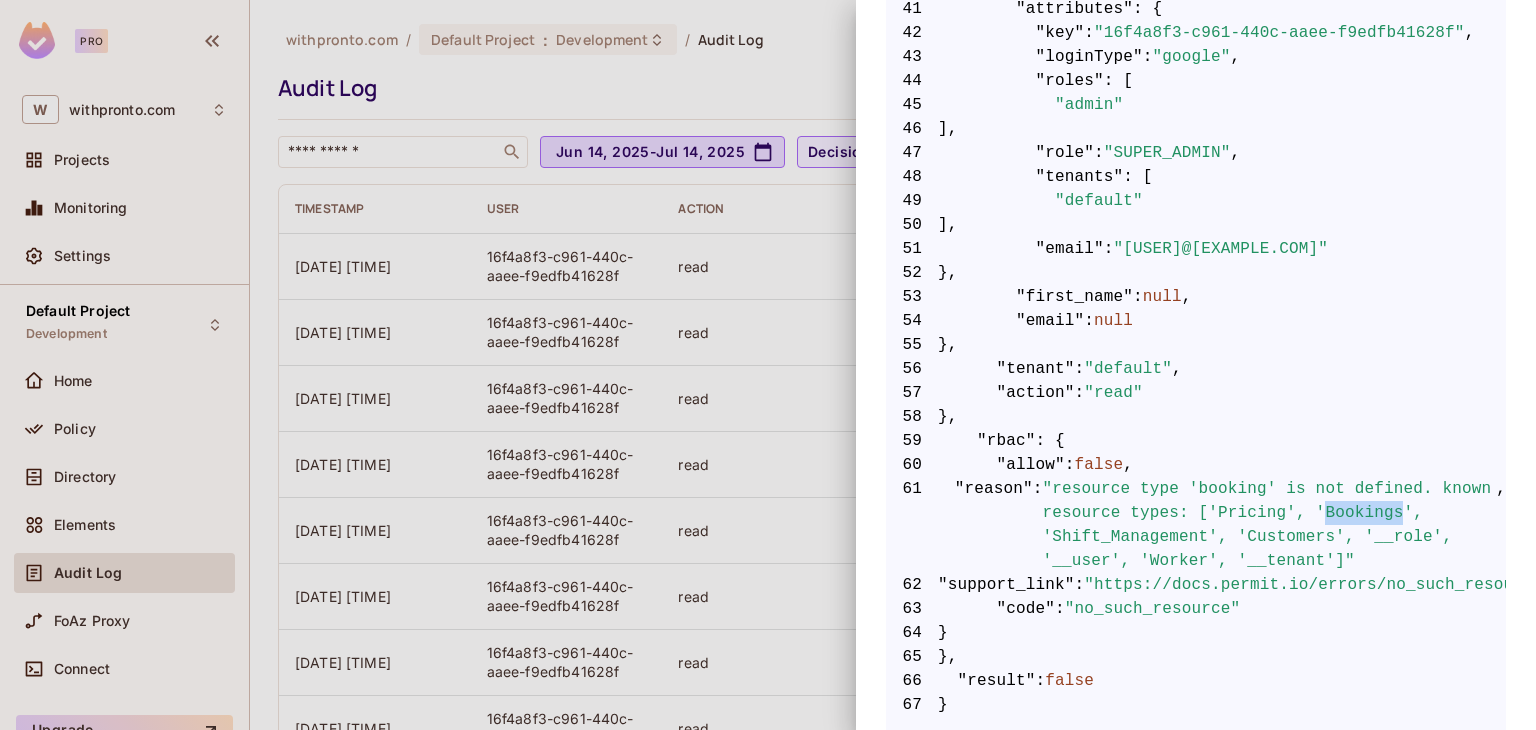 click on ""resource type 'booking' is not defined. known resource types: ['Pricing', 'Bookings', 'Shift_Management', 'Customers', '__role', '__user', 'Worker', '__tenant']"" at bounding box center (1270, 525) 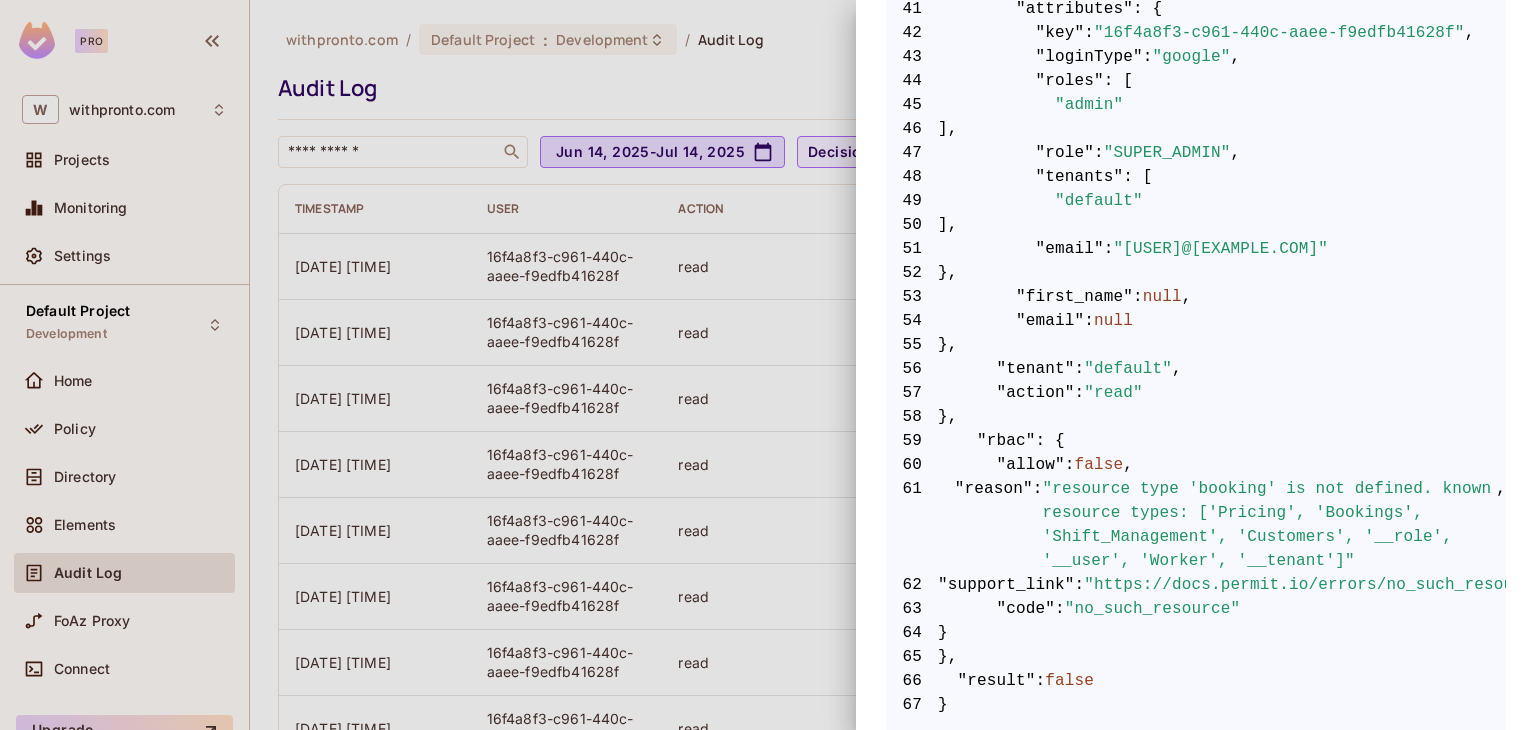 click at bounding box center (768, 365) 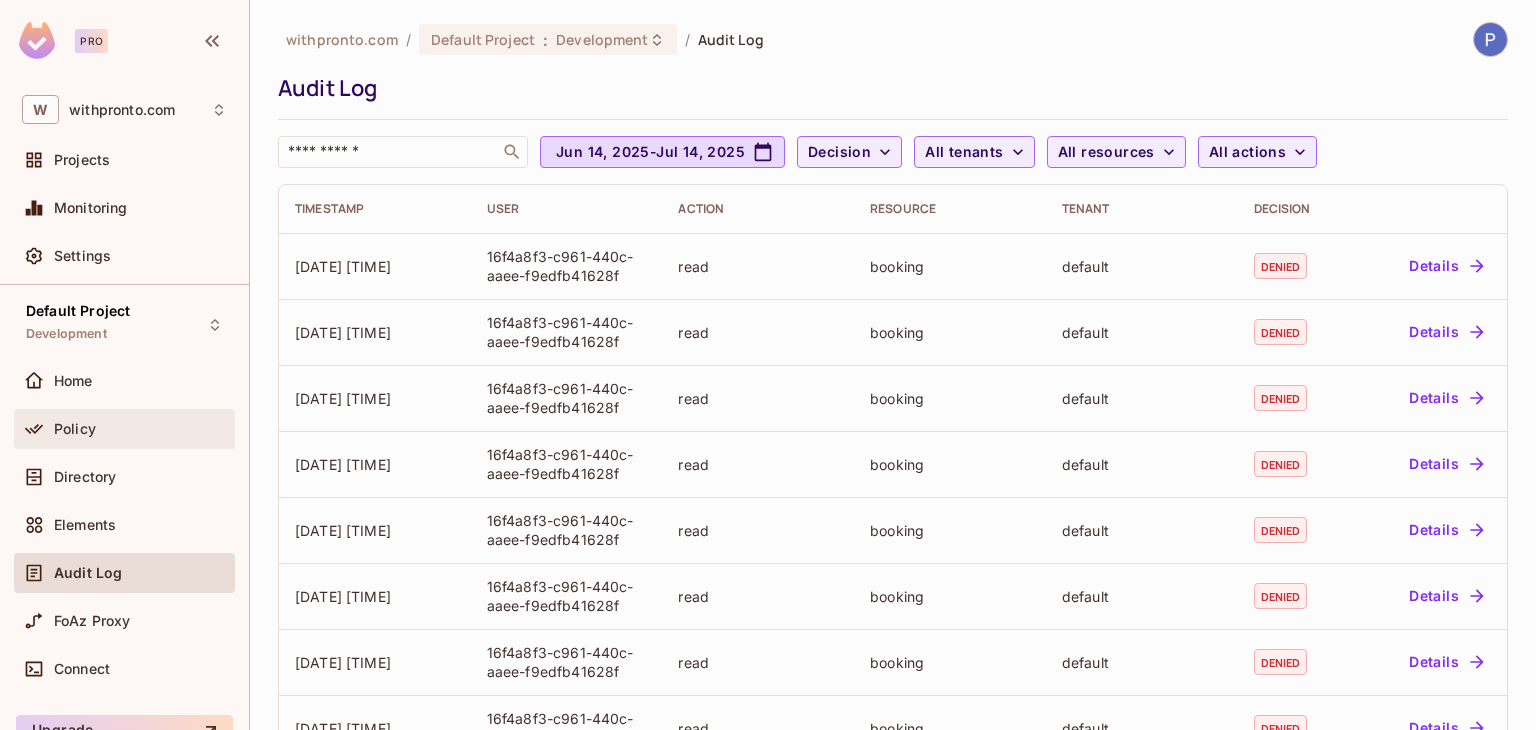 click on "Policy" at bounding box center (75, 429) 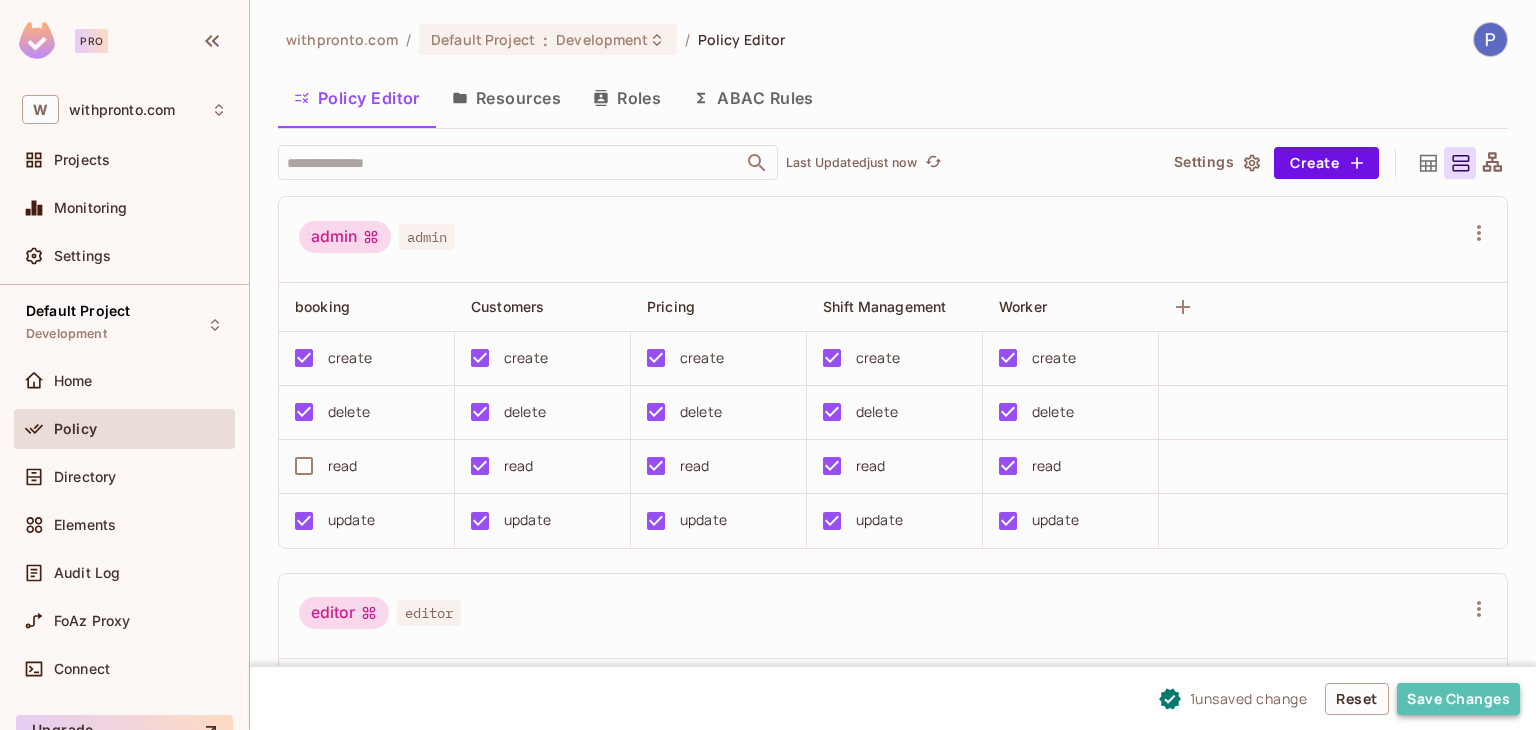 click on "Save Changes" at bounding box center (1458, 699) 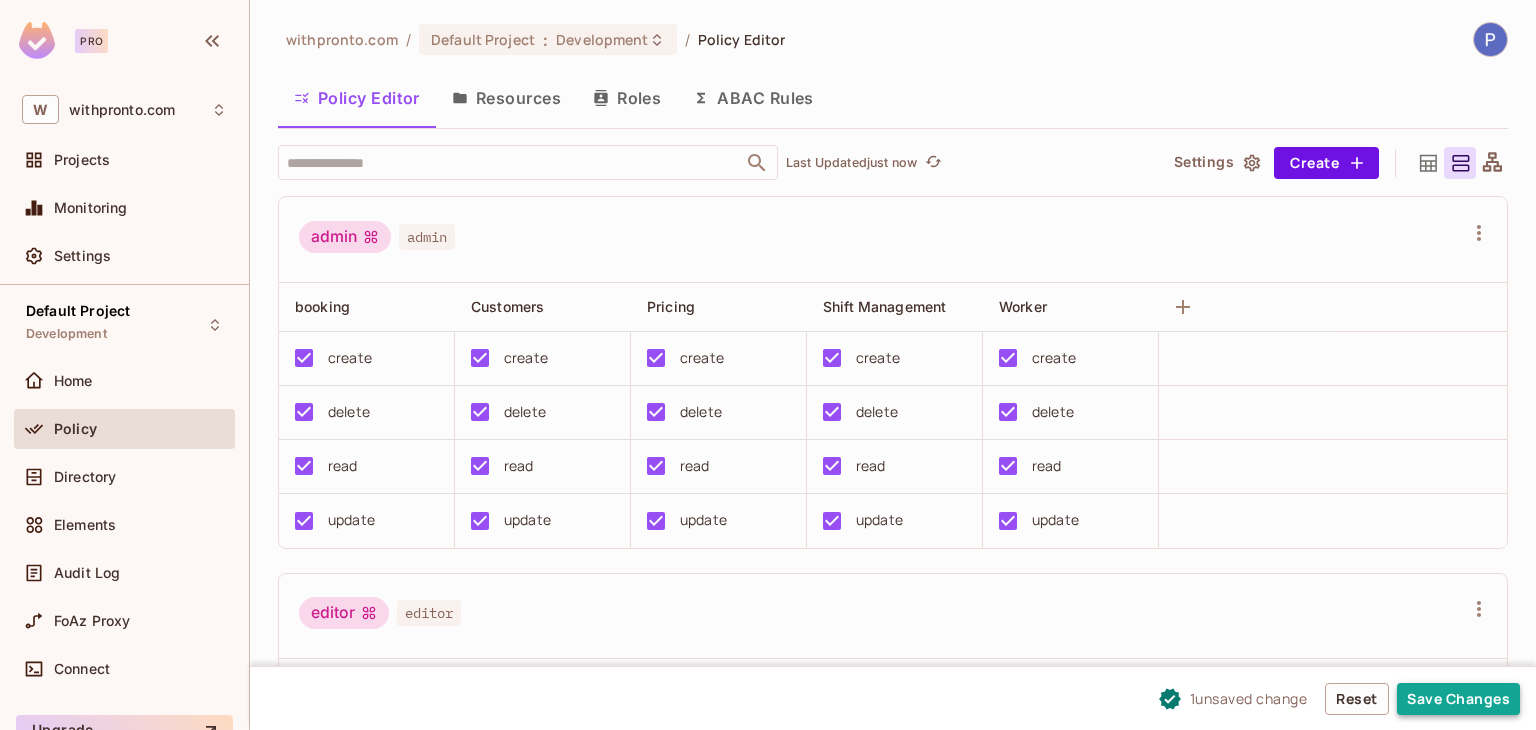 click on "Save Changes" at bounding box center (1458, 699) 